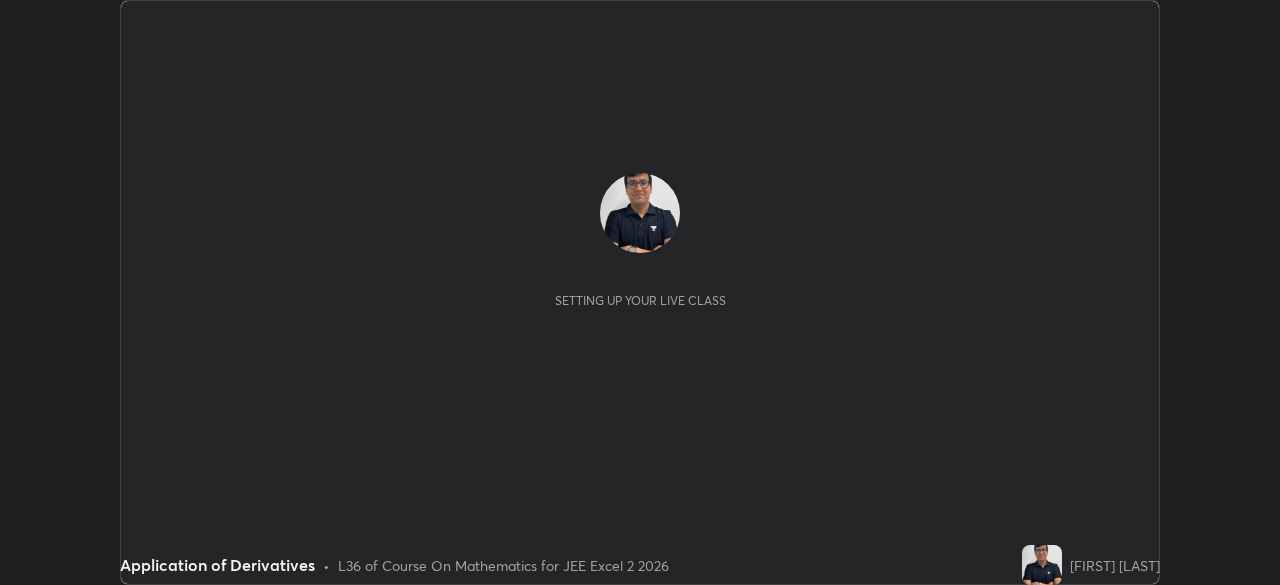scroll, scrollTop: 0, scrollLeft: 0, axis: both 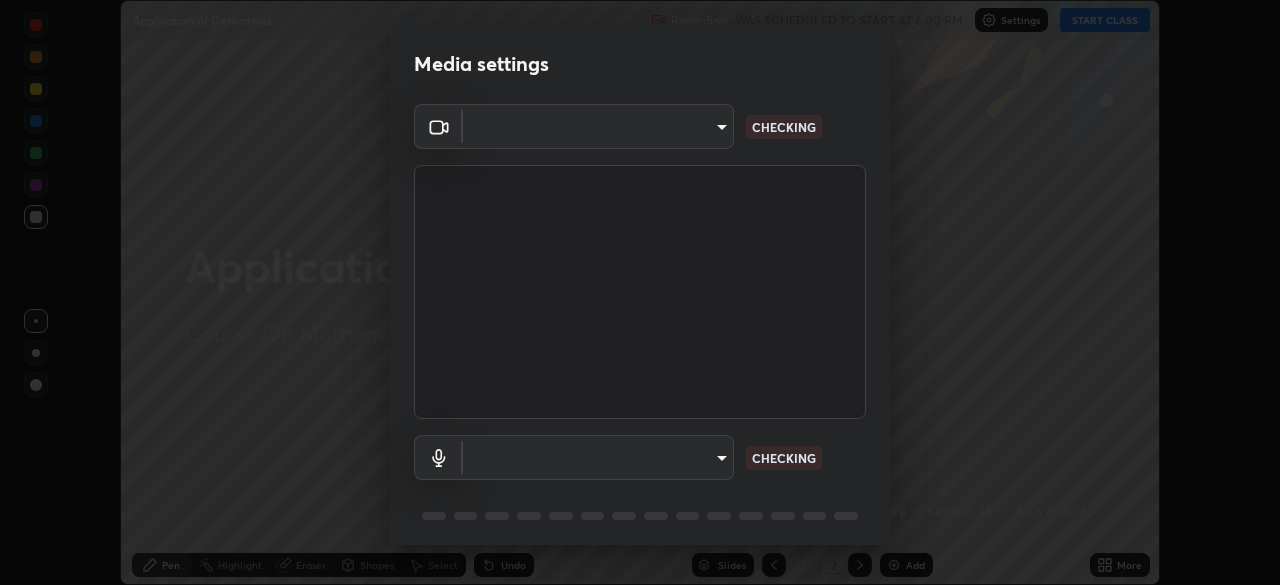 type on "9b3858e0c9b7c90b4e807169e1ca04b45ef6a3ae93893a7fb9d5807e87947610" 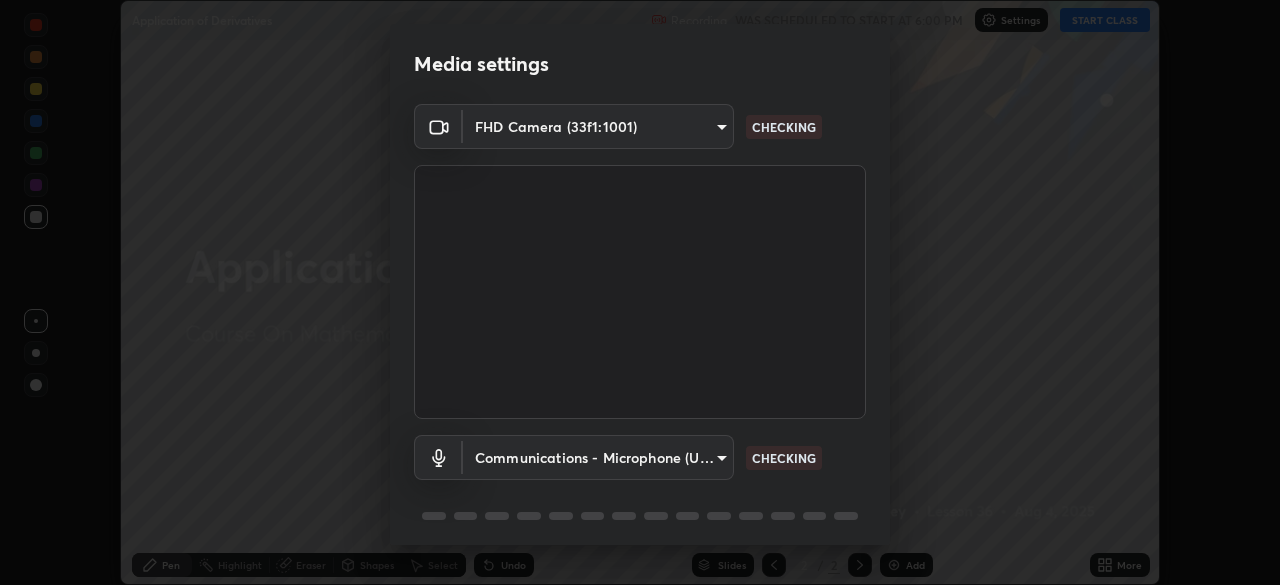 click on "Erase all Application of Derivatives Recording WAS SCHEDULED TO START AT  6:00 PM Settings START CLASS Setting up your live class Application of Derivatives • L36 of Course On Mathematics for JEE Excel 2 2026 [FIRST] [LAST] Pen Highlight Eraser Shapes Select Undo Slides 2 / 2 Add More No doubts shared Encourage your learners to ask a doubt for better clarity Report an issue Reason for reporting Buffering Chat not working Audio - Video sync issue Educator video quality low ​ Attach an image Report Media settings FHD Camera (33f1:1001) 9b3858e0c9b7c90b4e807169e1ca04b45ef6a3ae93893a7fb9d5807e87947610 CHECKING Communications - Microphone (USB Audio Device) communications CHECKING 1 / 5 Next" at bounding box center [640, 292] 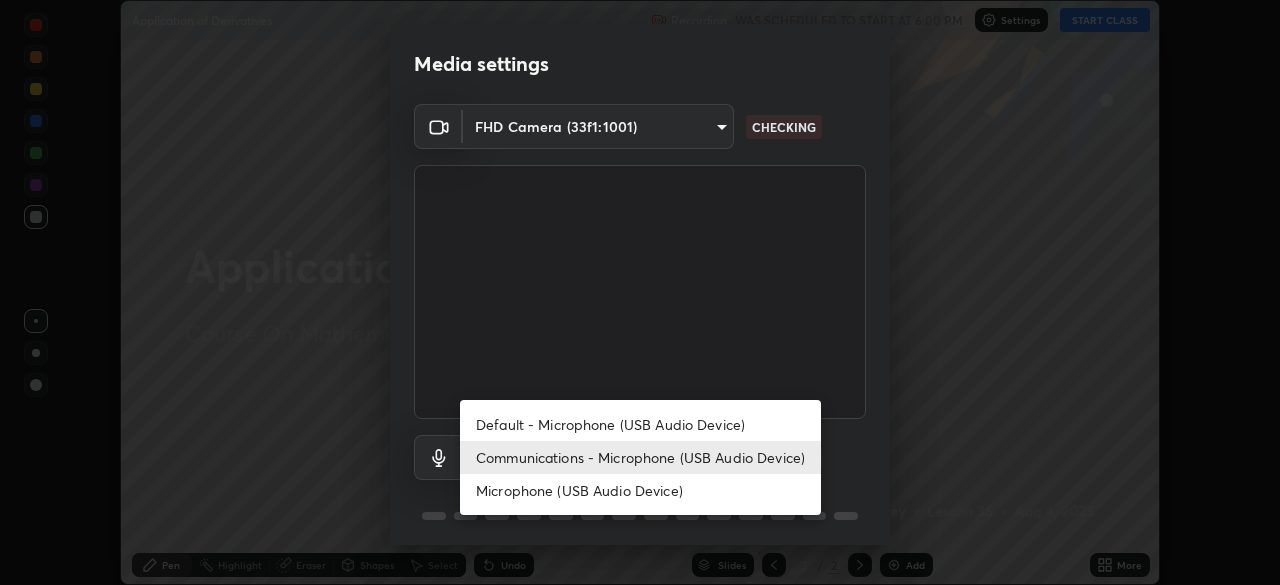 click on "Communications - Microphone (USB Audio Device)" at bounding box center (640, 457) 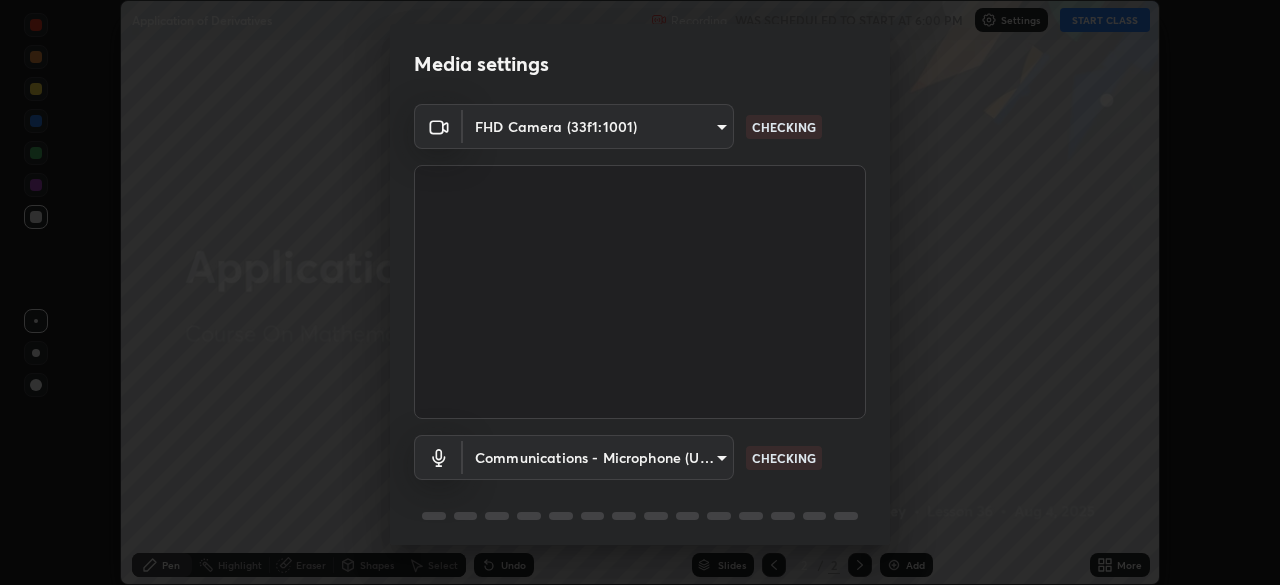 click on "Erase all Application of Derivatives Recording WAS SCHEDULED TO START AT  6:00 PM Settings START CLASS Setting up your live class Application of Derivatives • L36 of Course On Mathematics for JEE Excel 2 2026 [FIRST] [LAST] Pen Highlight Eraser Shapes Select Undo Slides 2 / 2 Add More No doubts shared Encourage your learners to ask a doubt for better clarity Report an issue Reason for reporting Buffering Chat not working Audio - Video sync issue Educator video quality low ​ Attach an image Report Media settings FHD Camera (33f1:1001) 9b3858e0c9b7c90b4e807169e1ca04b45ef6a3ae93893a7fb9d5807e87947610 CHECKING Communications - Microphone (USB Audio Device) communications CHECKING 1 / 5 Next" at bounding box center (640, 292) 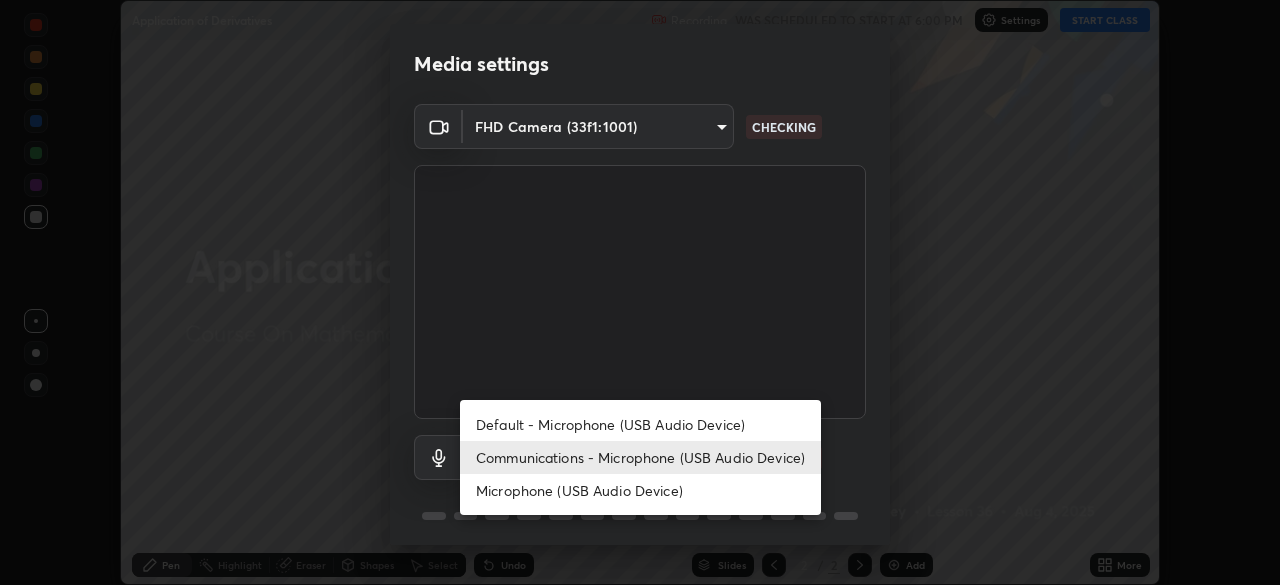 click on "Microphone (USB Audio Device)" at bounding box center (640, 490) 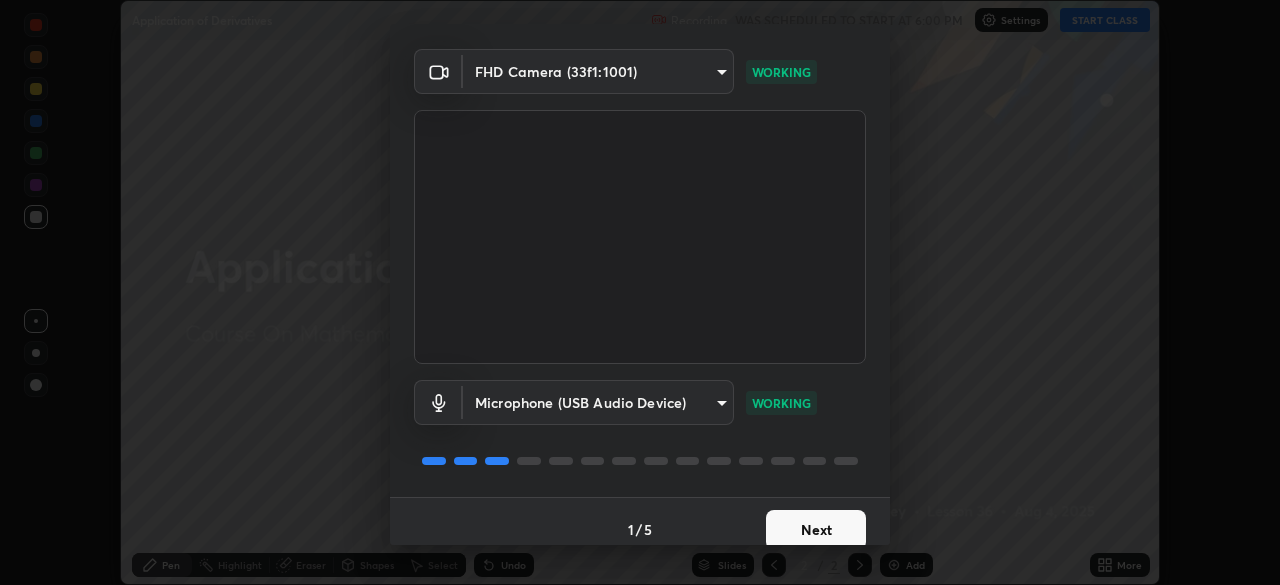 scroll, scrollTop: 66, scrollLeft: 0, axis: vertical 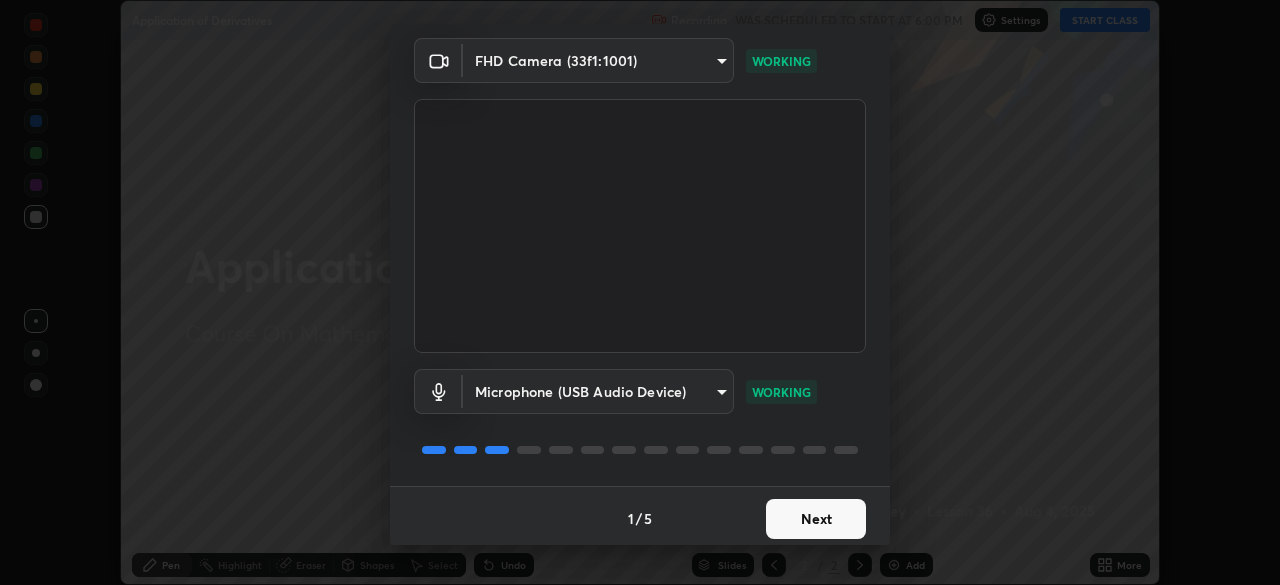 click on "Next" at bounding box center [816, 519] 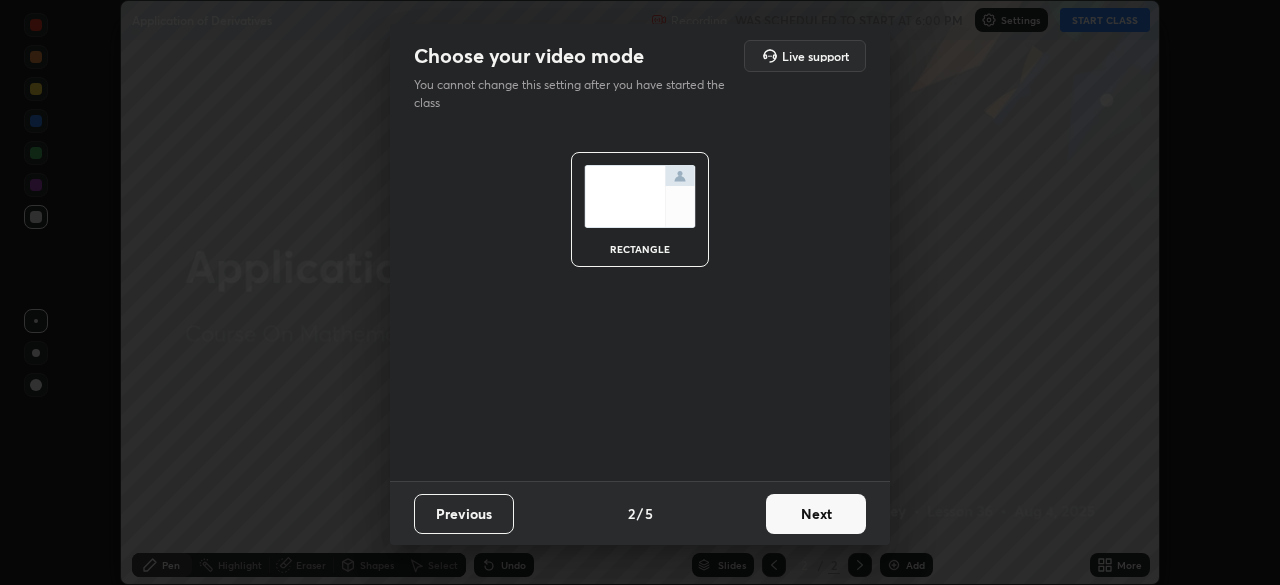 scroll, scrollTop: 0, scrollLeft: 0, axis: both 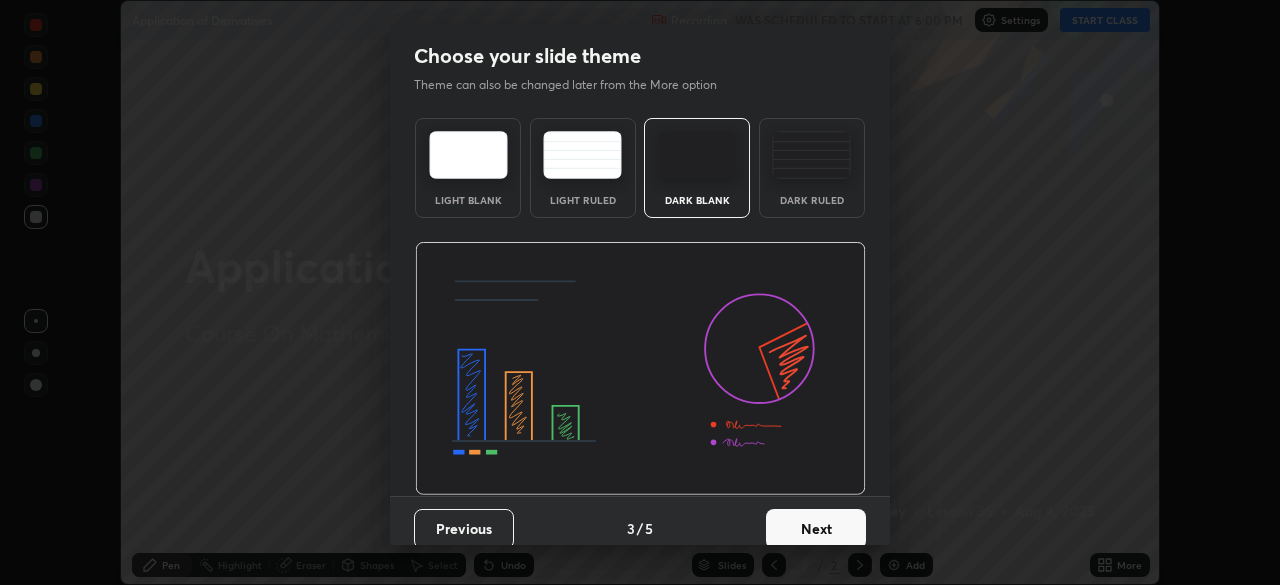 click on "Next" at bounding box center [816, 529] 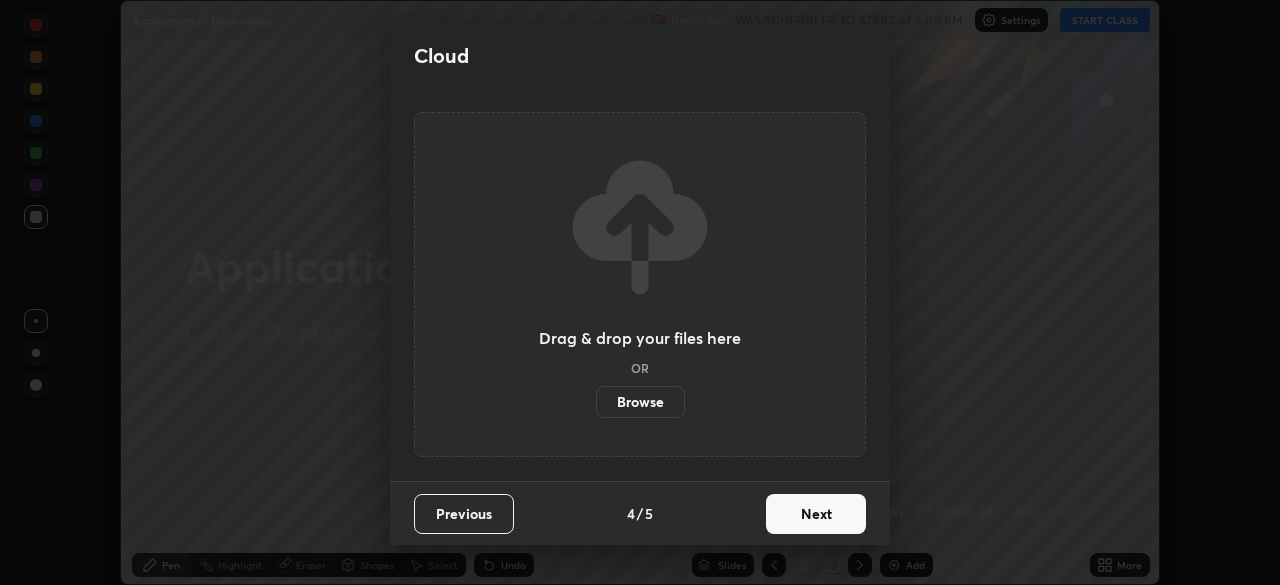 click on "Next" at bounding box center (816, 514) 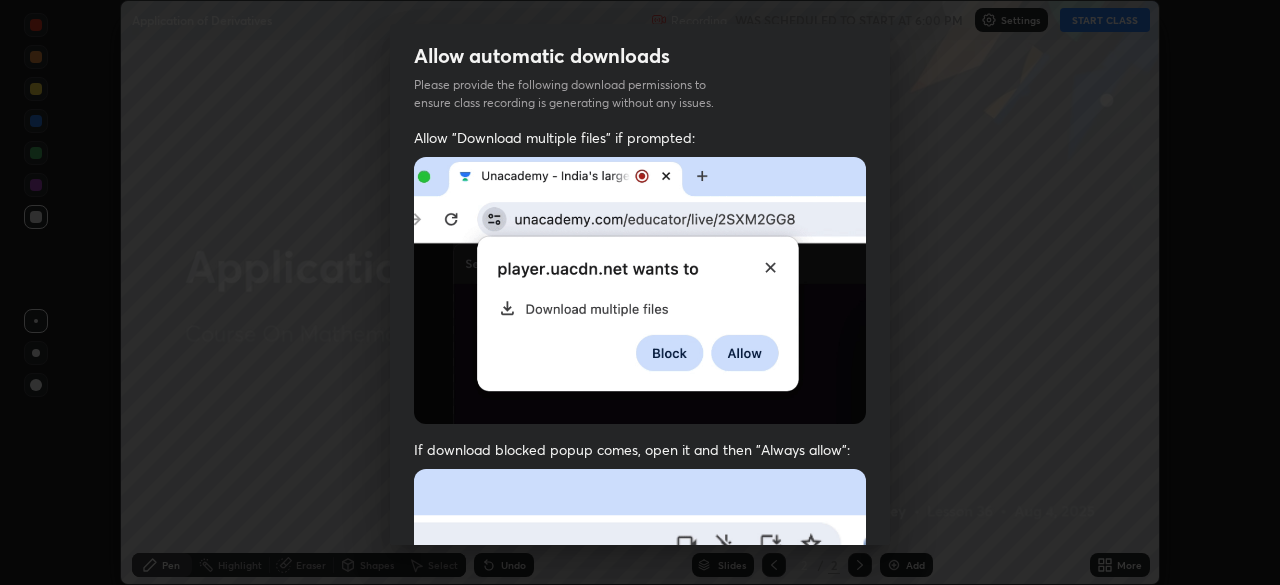 click on "Previous 5 / 5 Done" at bounding box center (640, 1002) 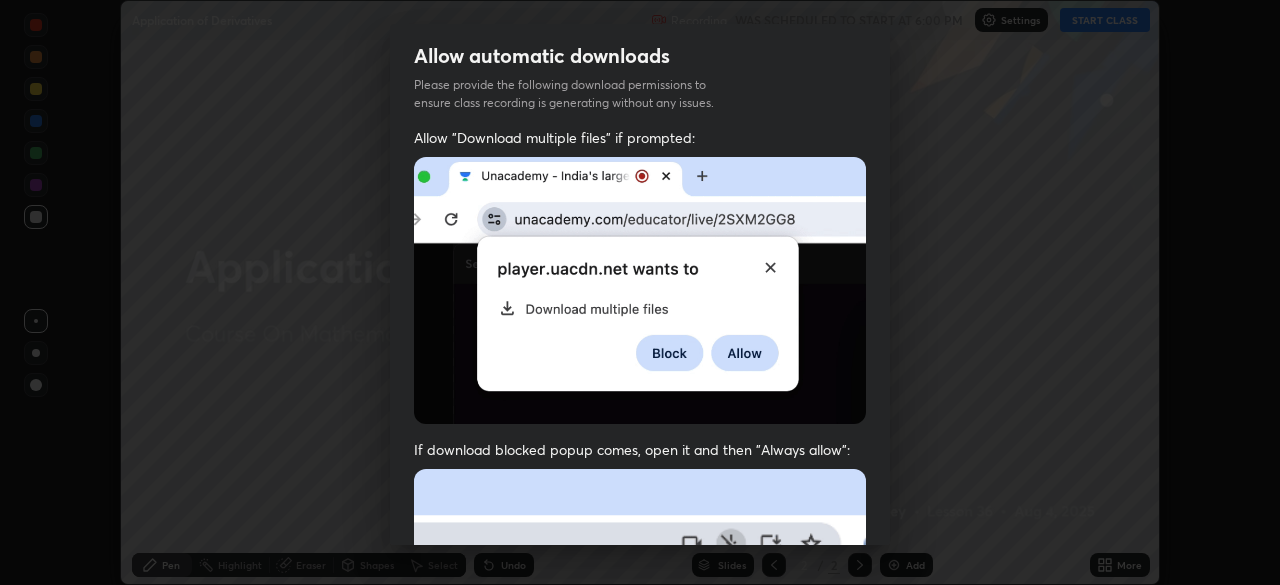 click on "Allow automatic downloads Please provide the following download permissions to ensure class recording is generating without any issues. Allow "Download multiple files" if prompted: If download blocked popup comes, open it and then "Always allow": I agree that if I don't provide required permissions, class recording will not be generated Previous 5 / 5 Done" at bounding box center [640, 292] 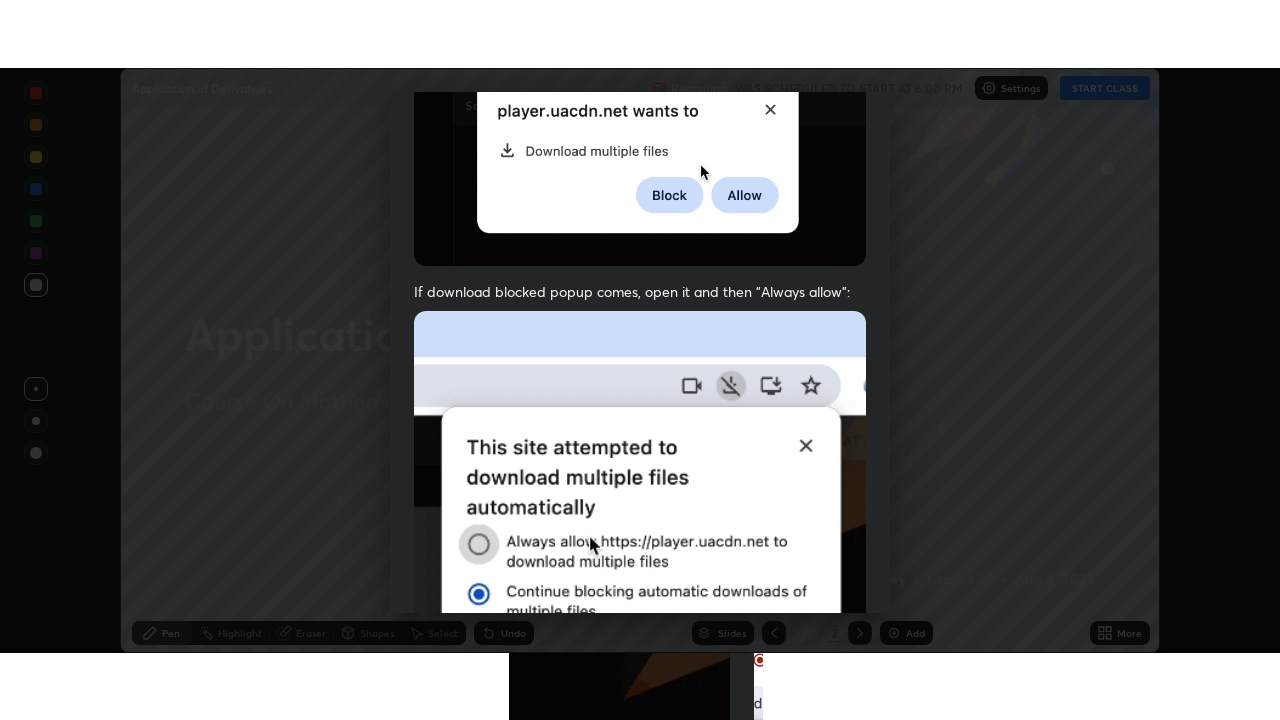 scroll, scrollTop: 479, scrollLeft: 0, axis: vertical 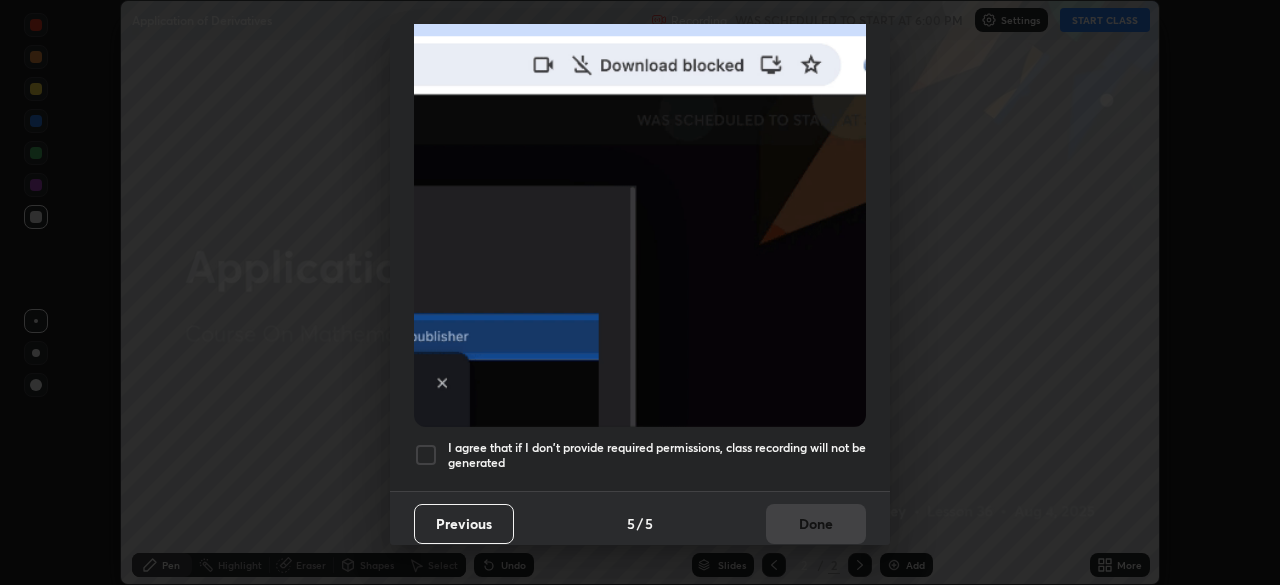 click on "Allow "Download multiple files" if prompted: If download blocked popup comes, open it and then "Always allow": I agree that if I don't provide required permissions, class recording will not be generated" at bounding box center (640, 70) 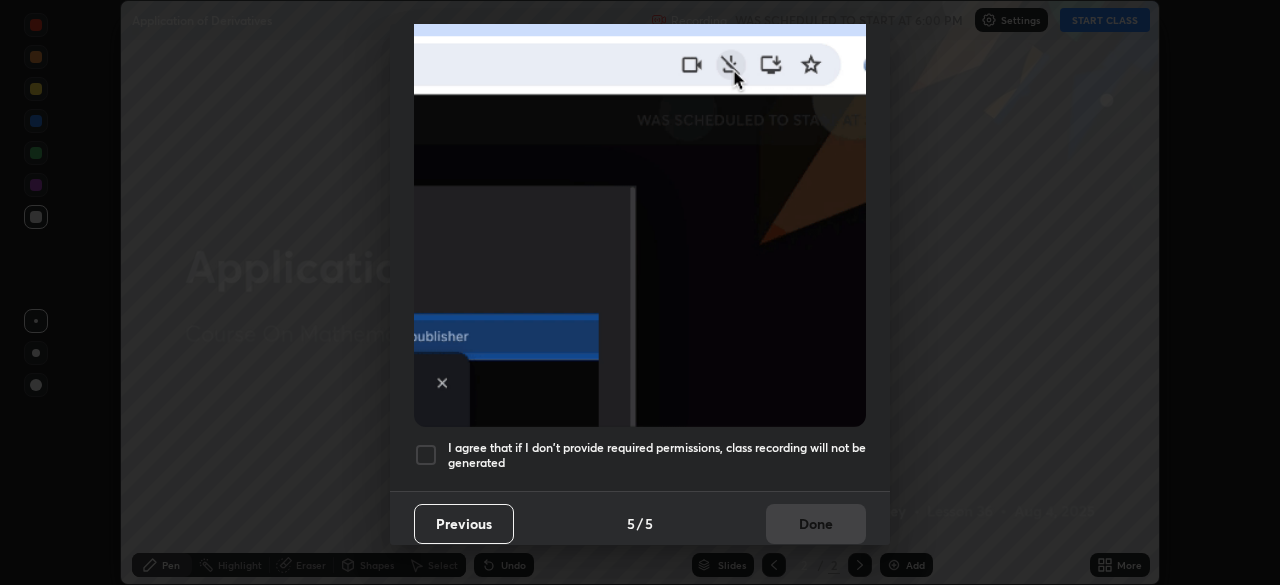 click at bounding box center [426, 455] 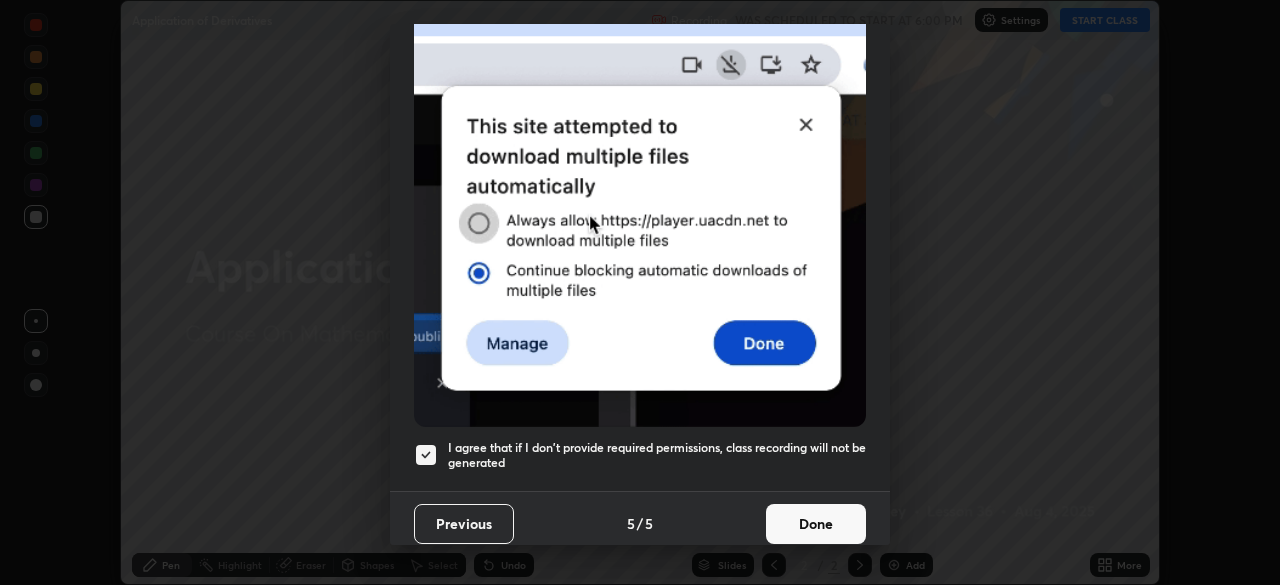 click on "Done" at bounding box center [816, 524] 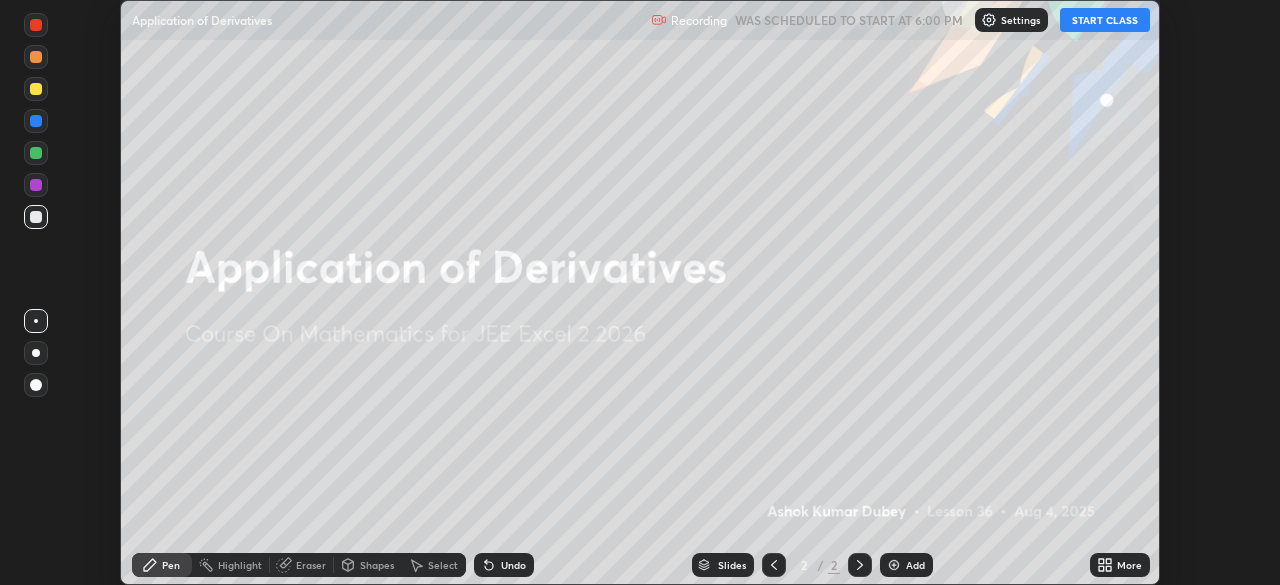 click on "START CLASS" at bounding box center (1105, 20) 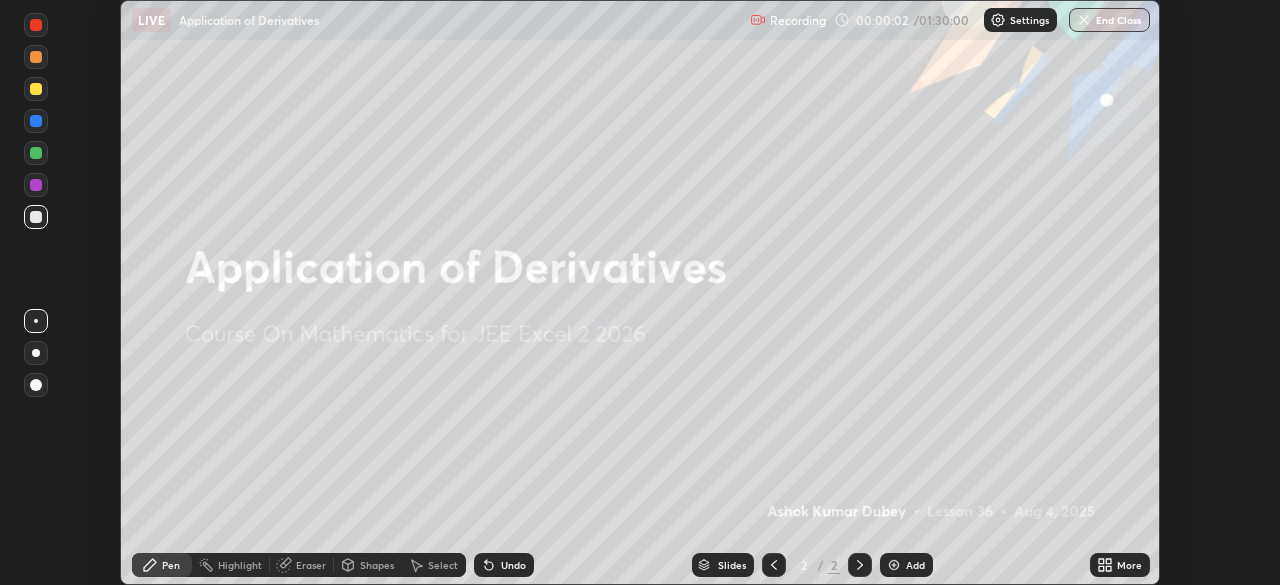 click on "More" at bounding box center [1129, 565] 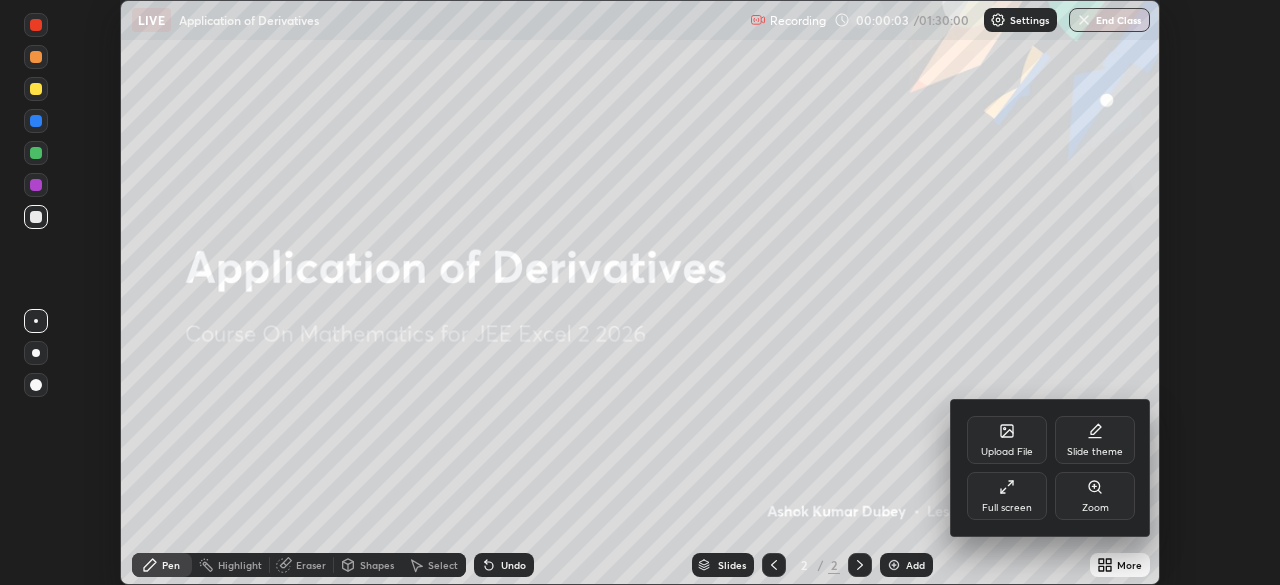 click on "Full screen" at bounding box center [1007, 508] 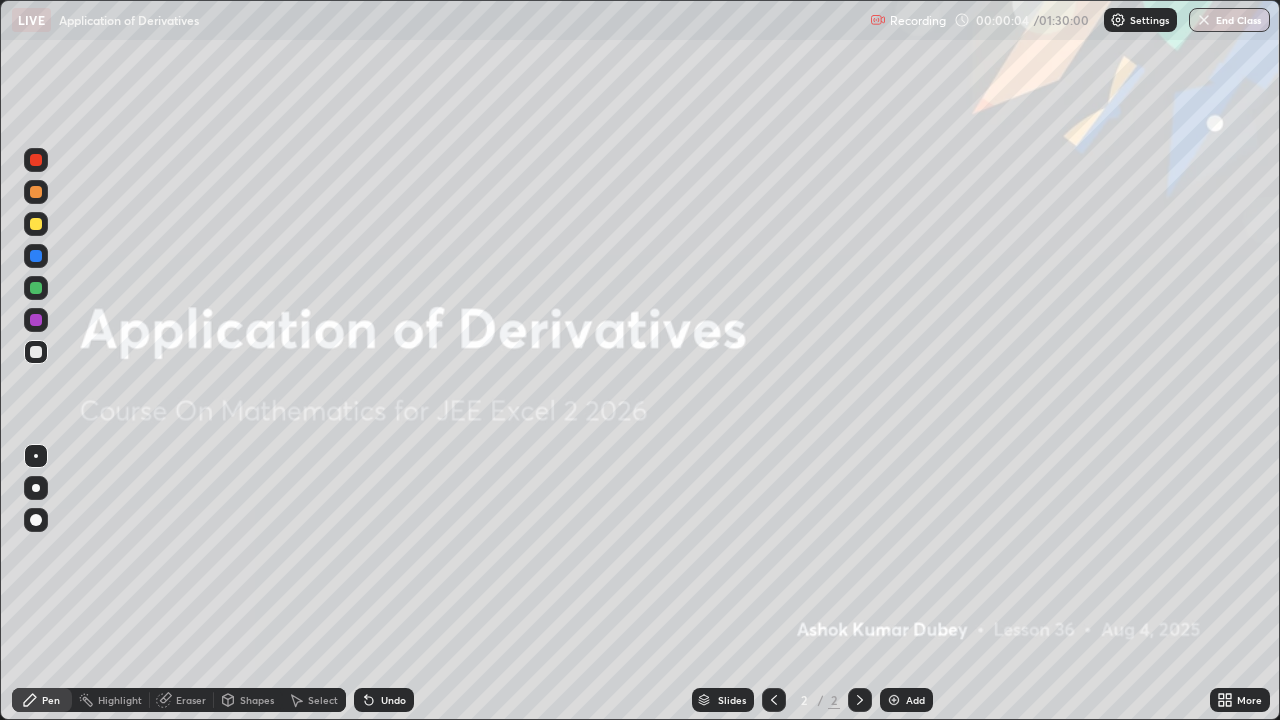 scroll, scrollTop: 99280, scrollLeft: 98720, axis: both 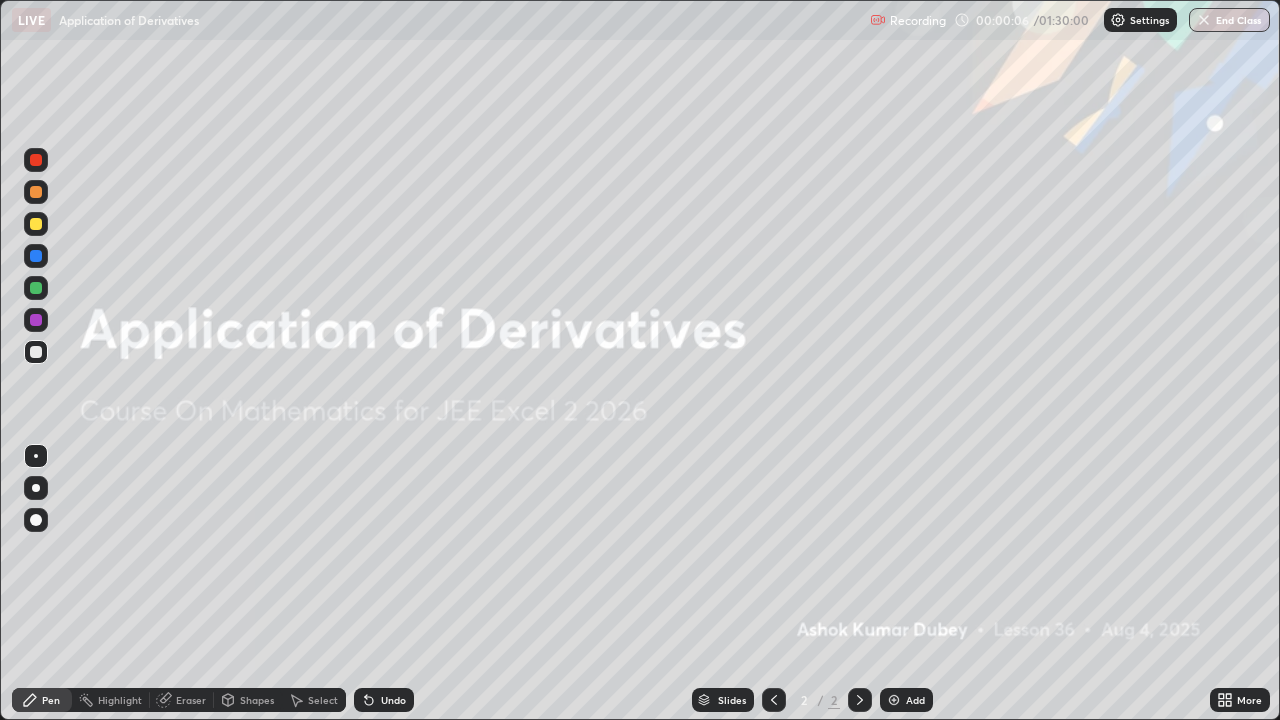 click at bounding box center (894, 700) 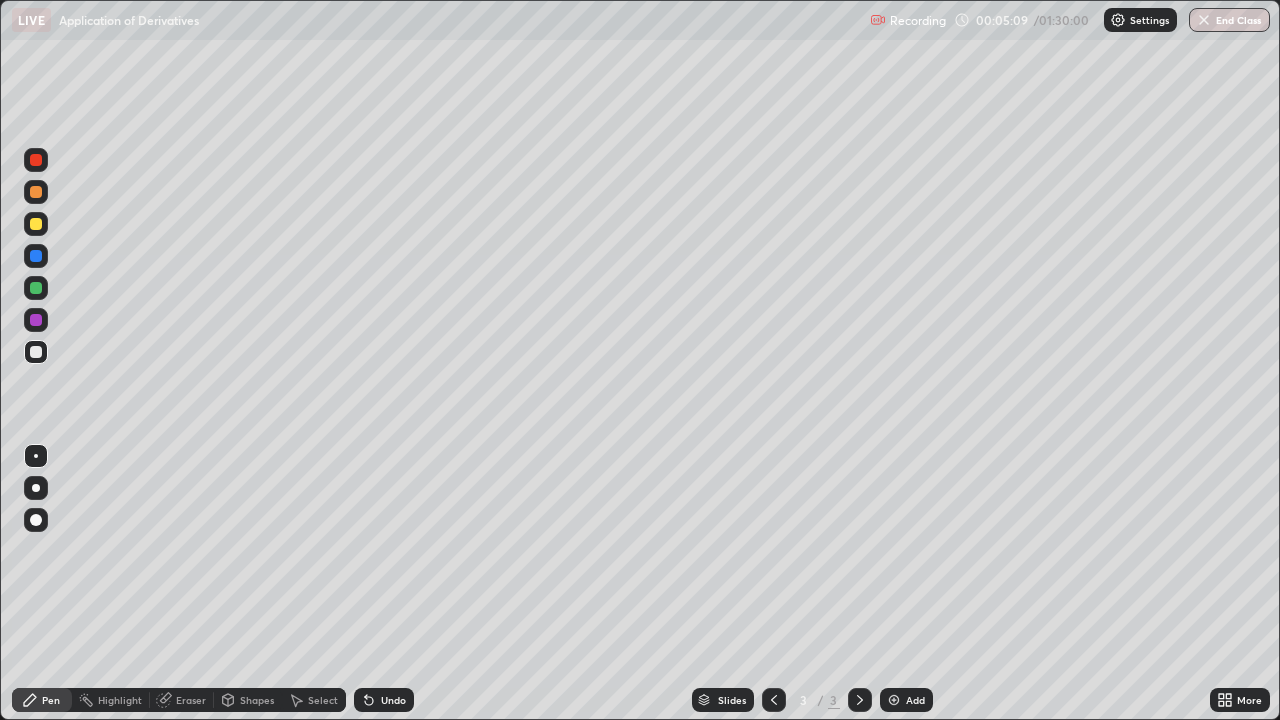 click on "Eraser" at bounding box center (191, 700) 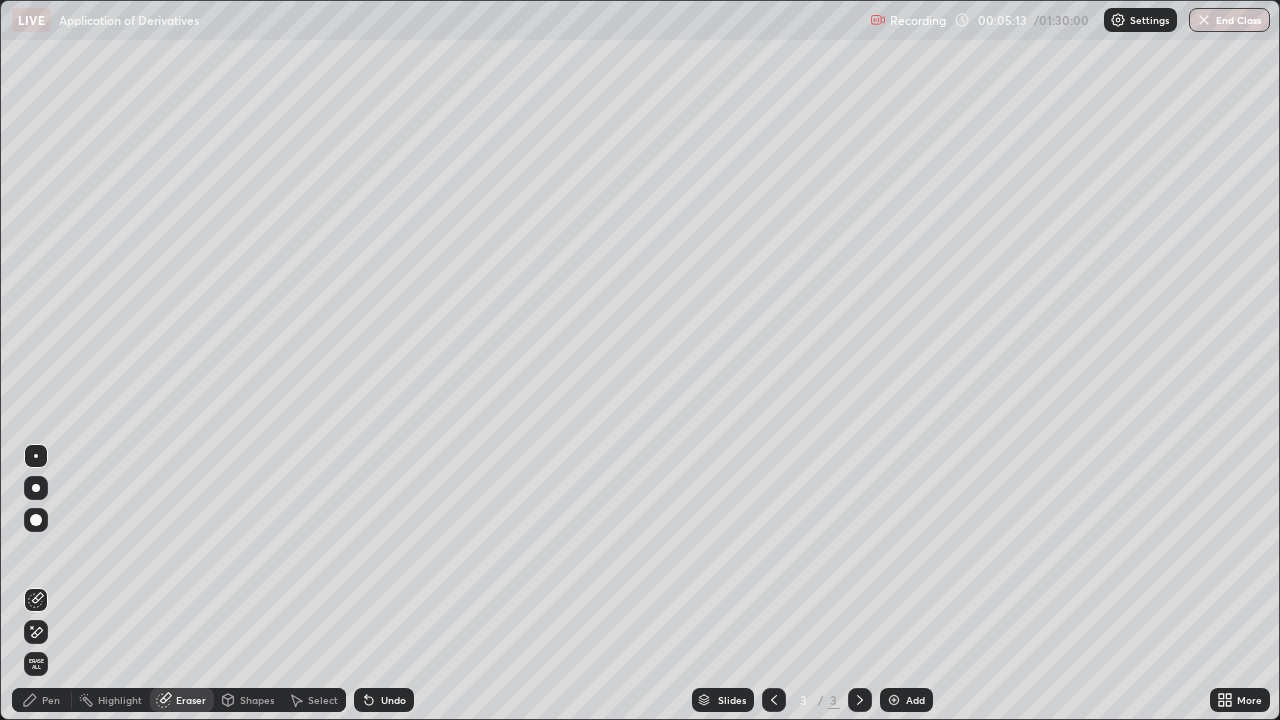 click on "Pen" at bounding box center (42, 700) 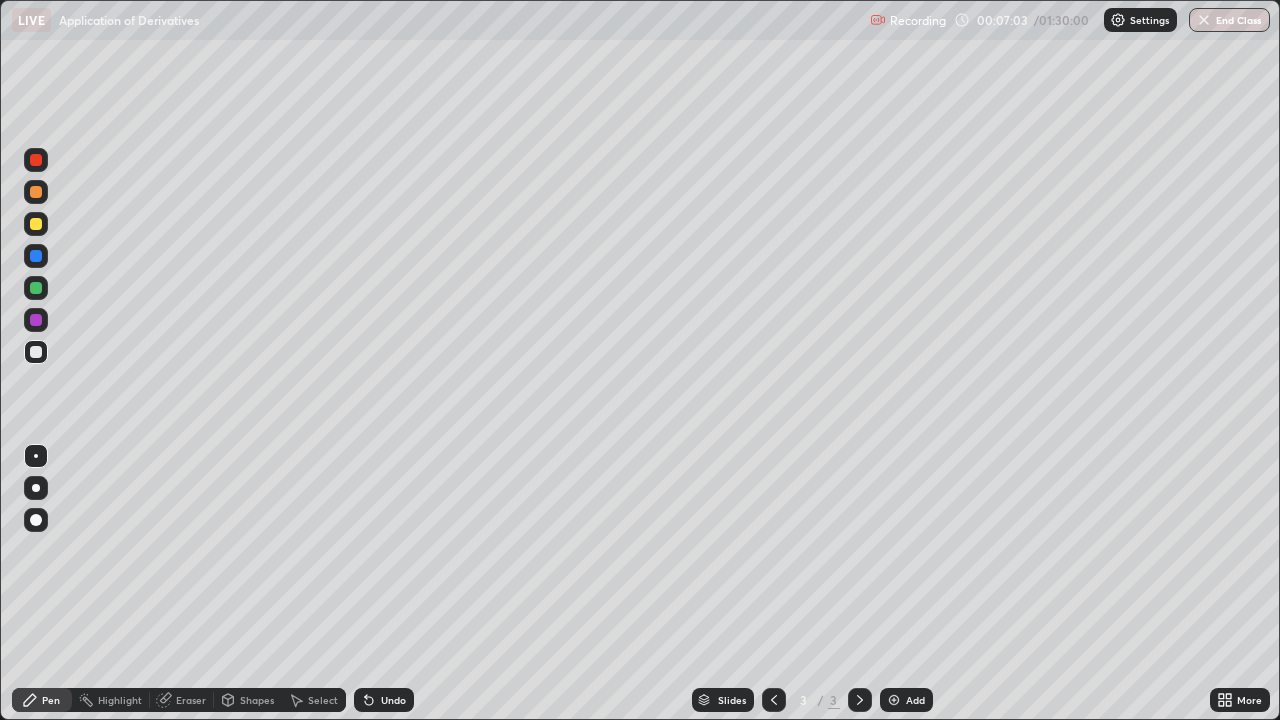 click at bounding box center (36, 224) 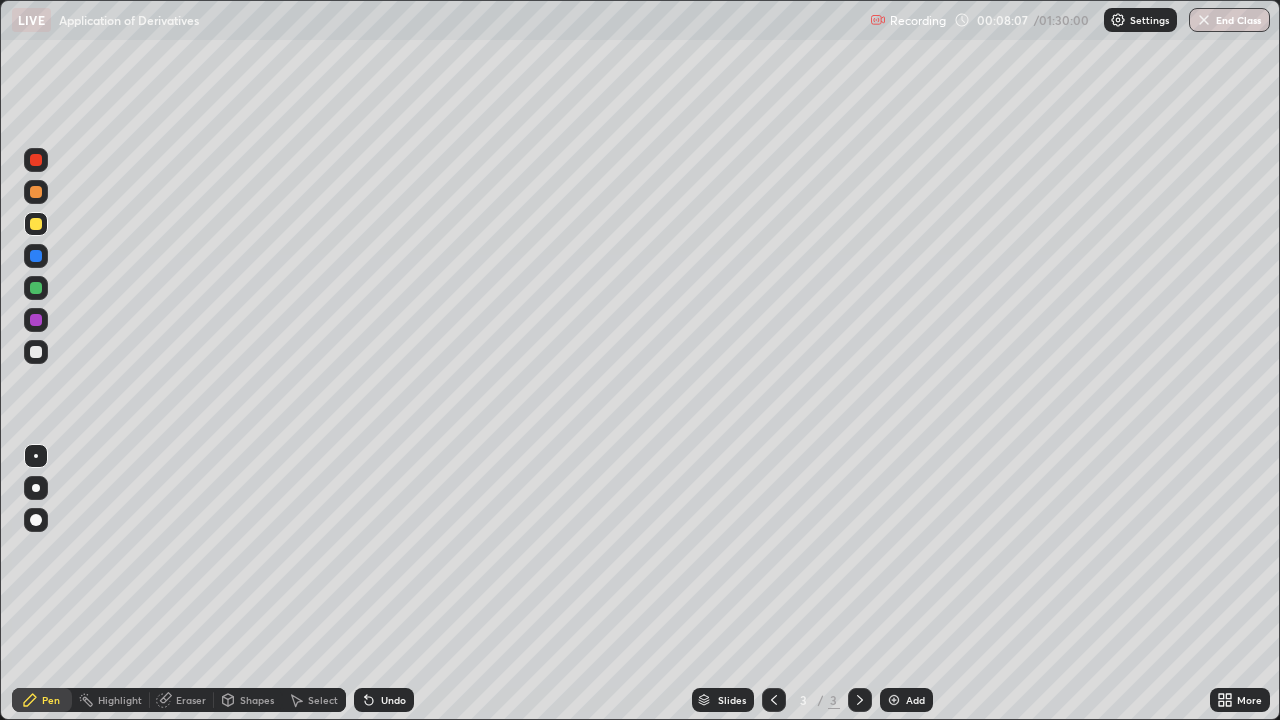 click at bounding box center [36, 352] 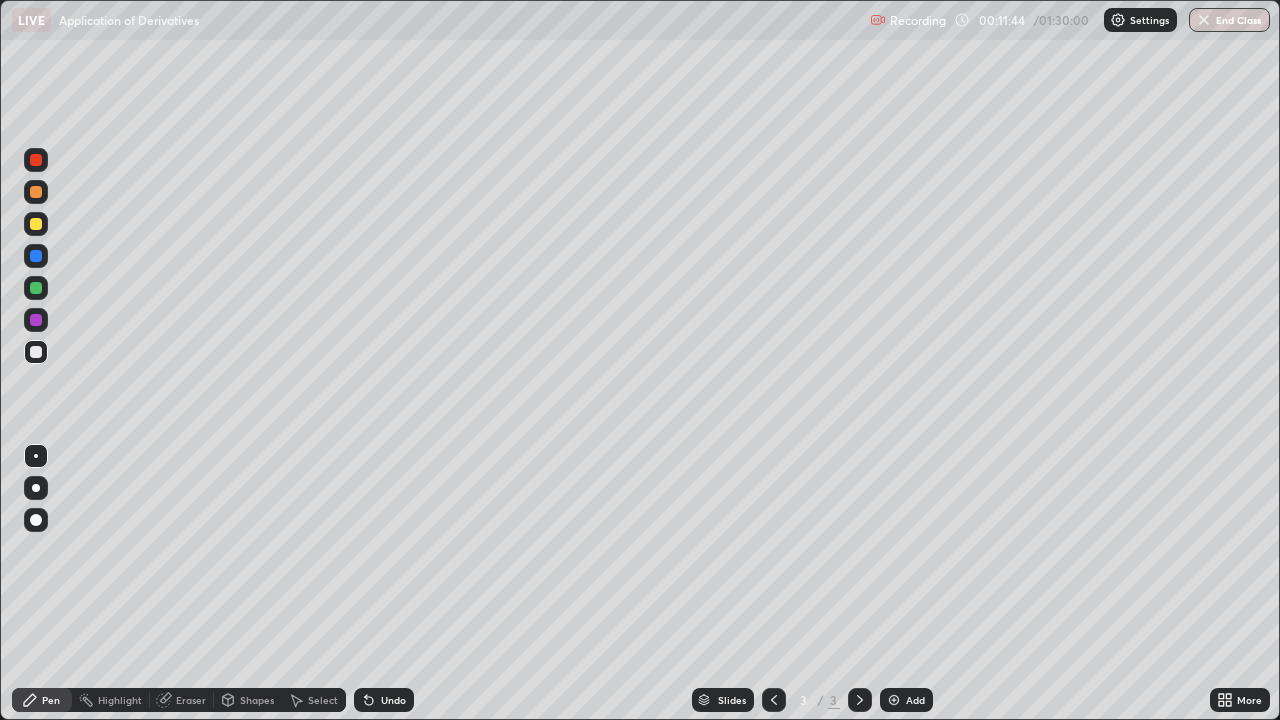 click on "Eraser" at bounding box center (182, 700) 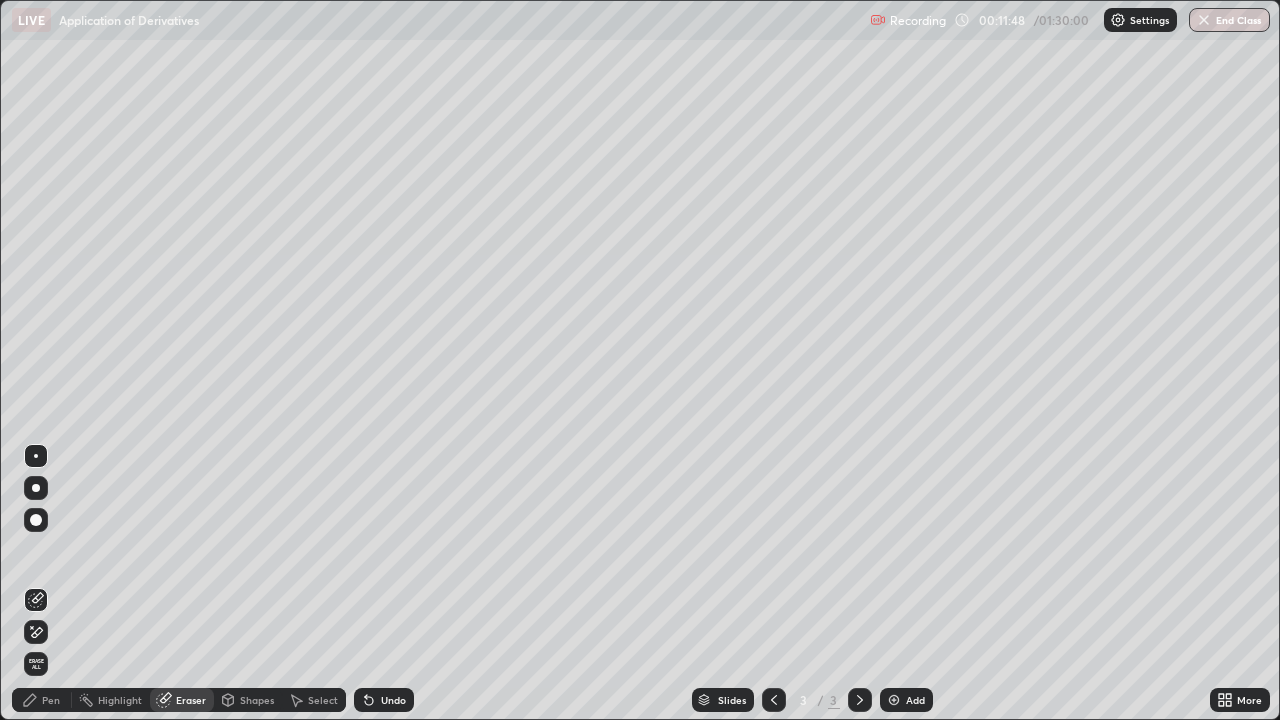 click on "Pen" at bounding box center [51, 700] 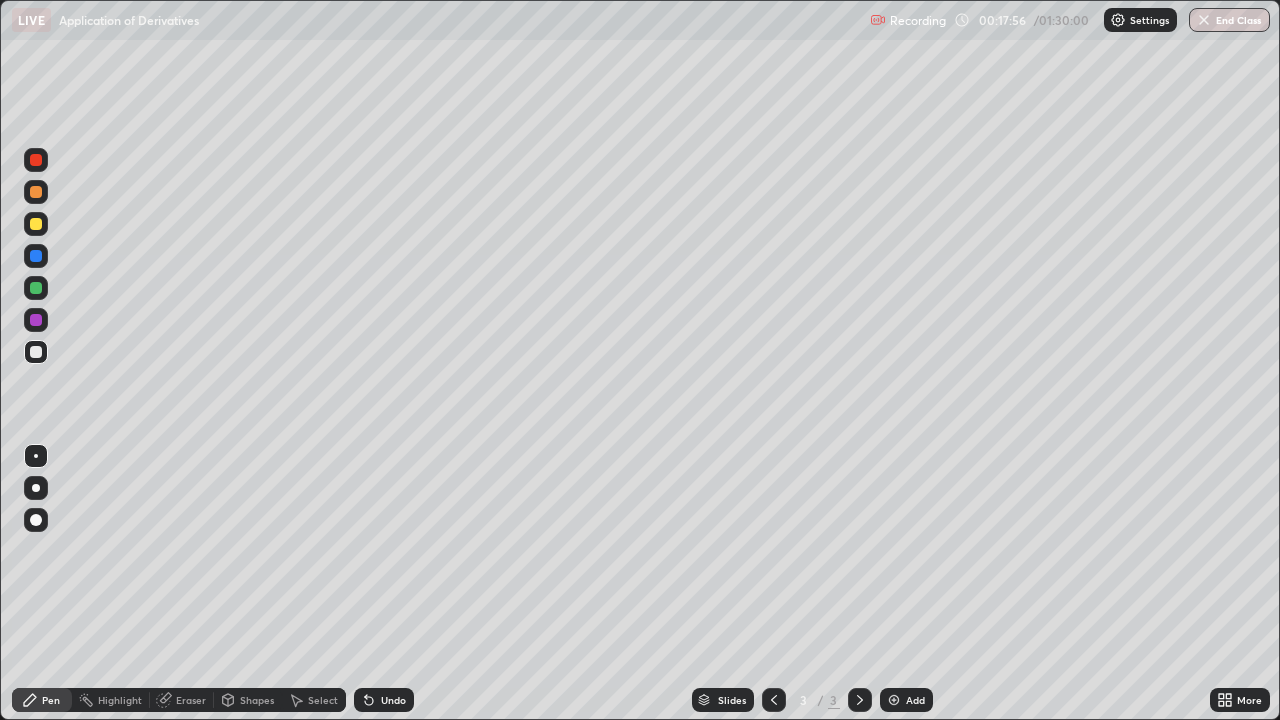 click 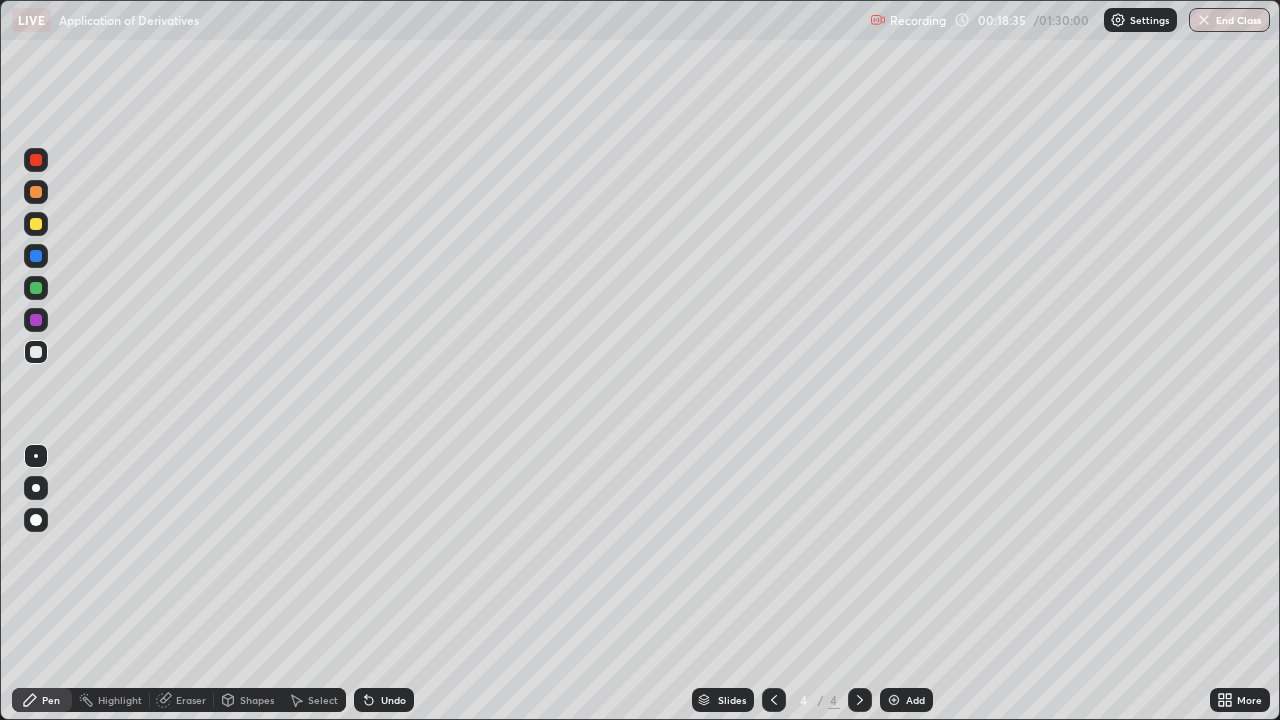 click 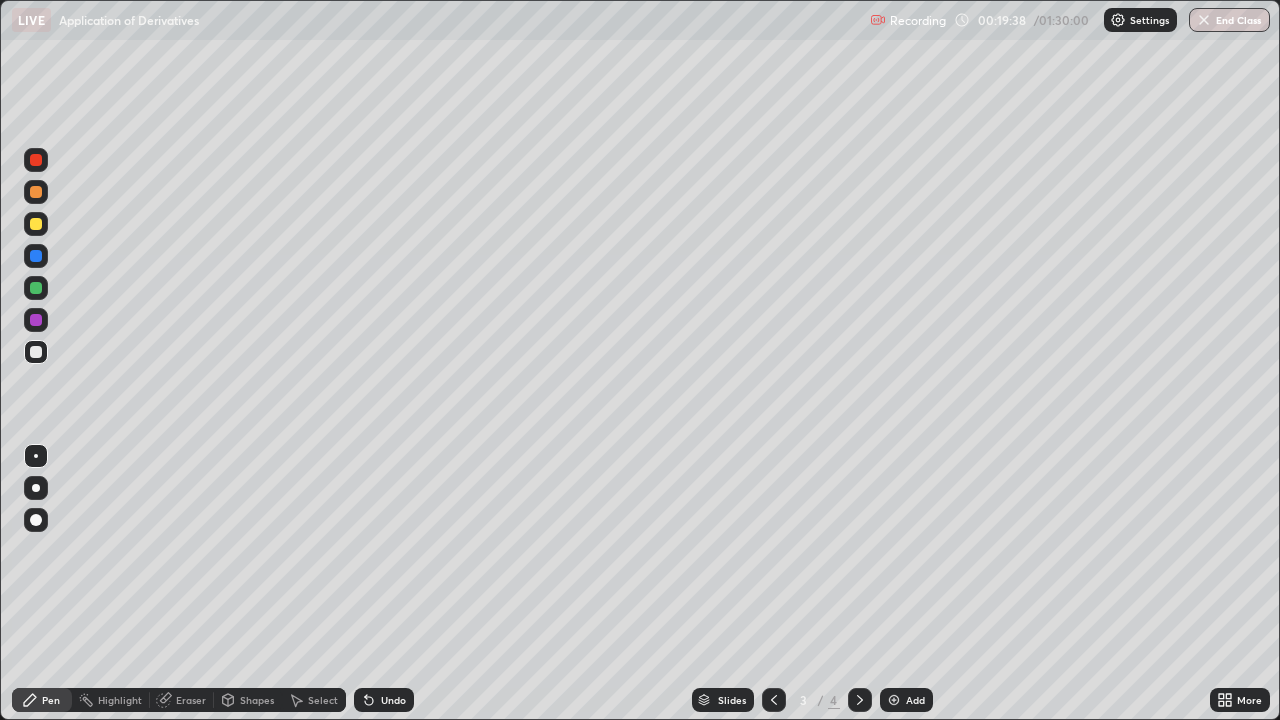 click 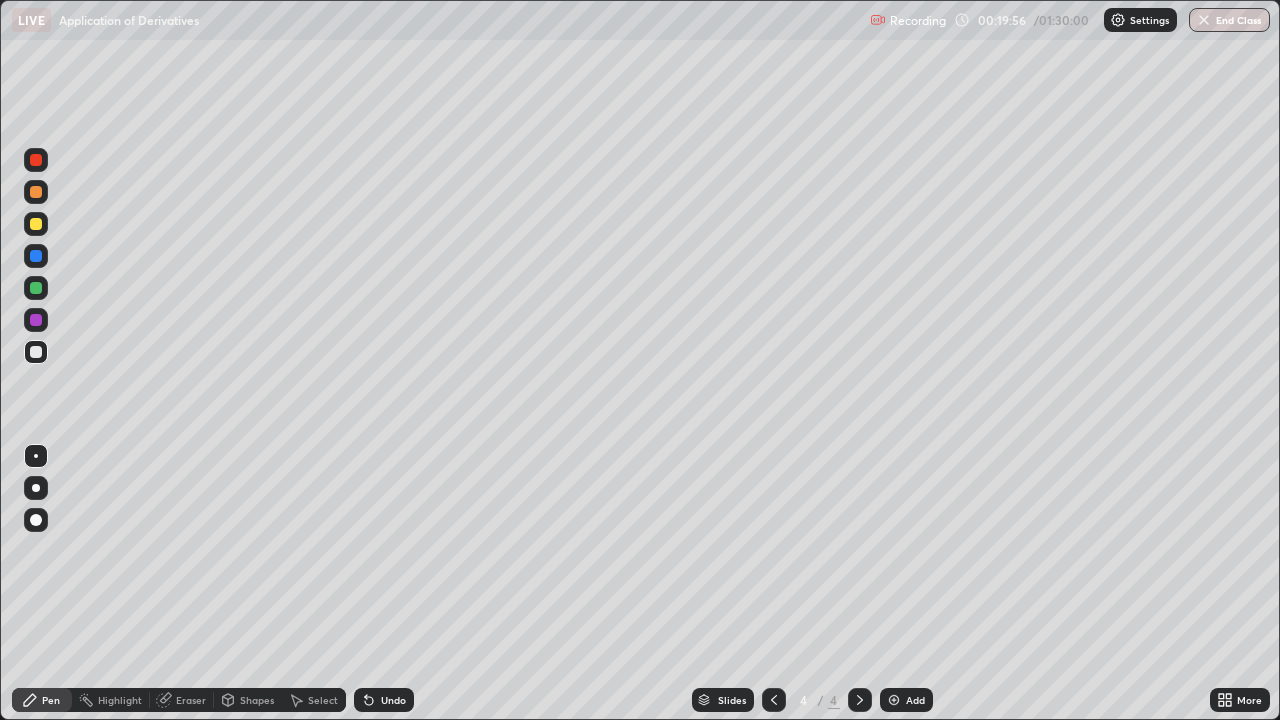 click at bounding box center [36, 224] 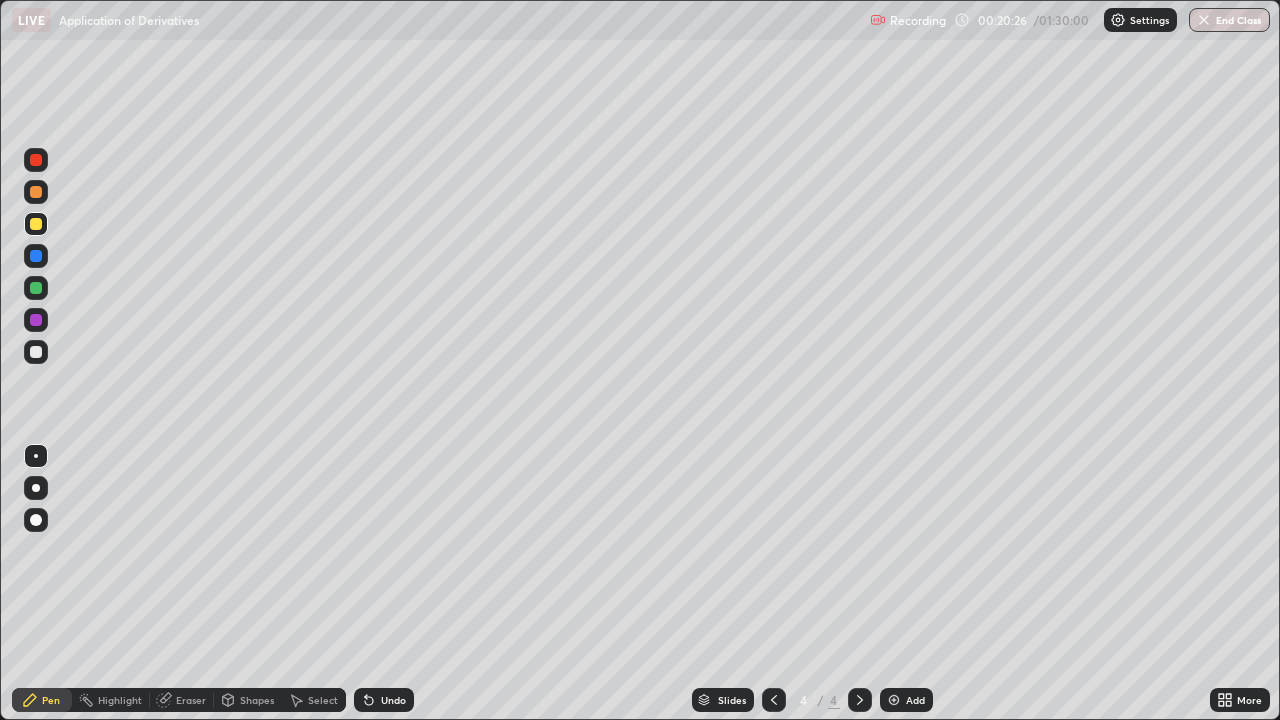 click on "Eraser" at bounding box center [191, 700] 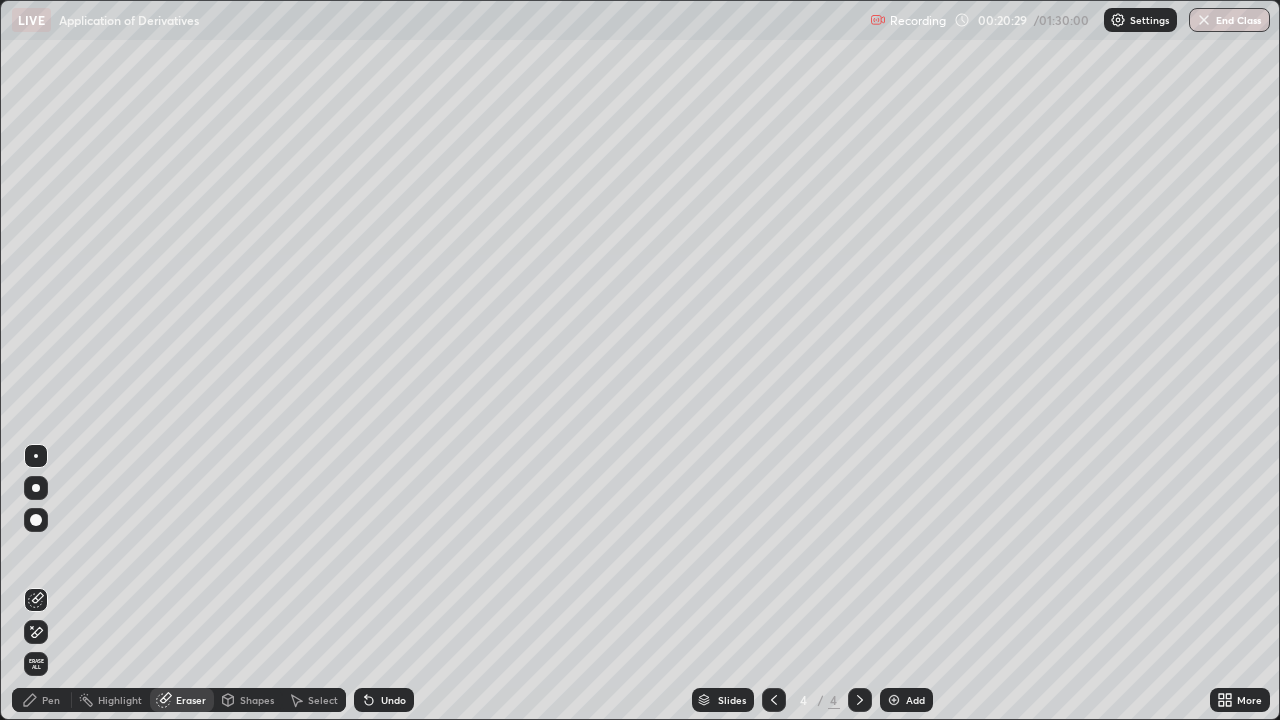 click on "Pen" at bounding box center [51, 700] 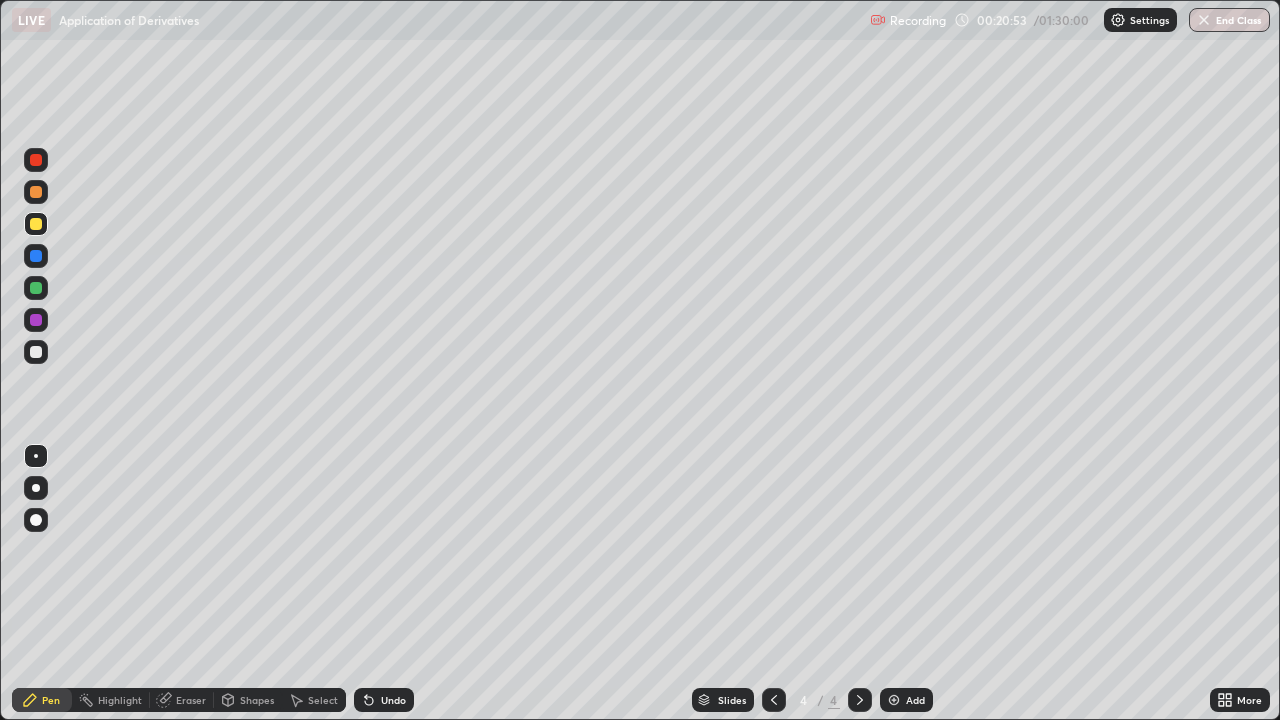 click at bounding box center [36, 352] 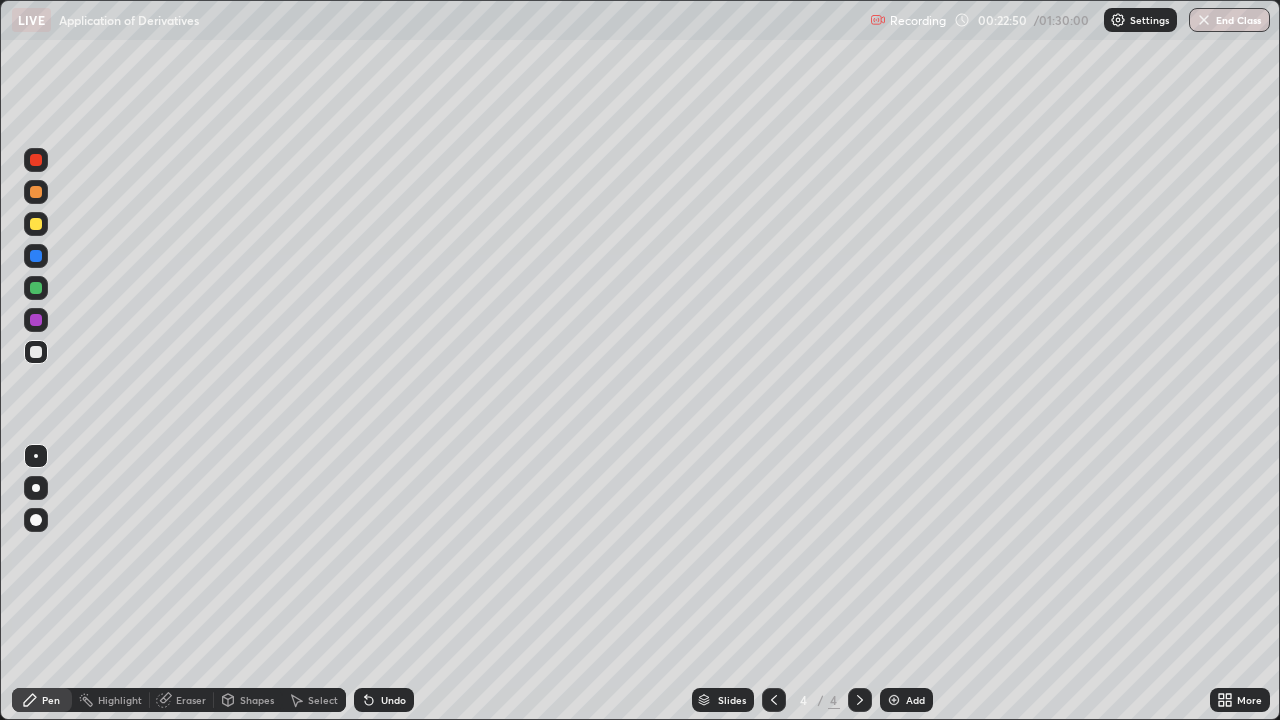 click at bounding box center [36, 288] 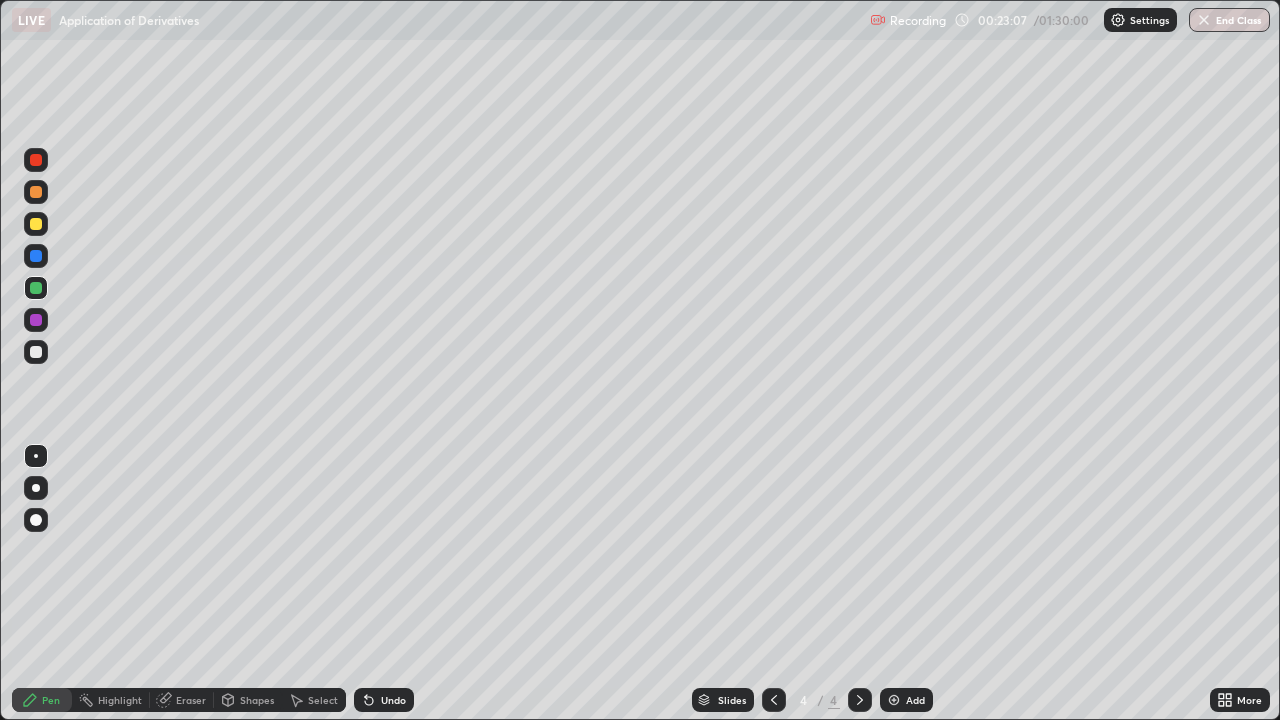 click at bounding box center [36, 224] 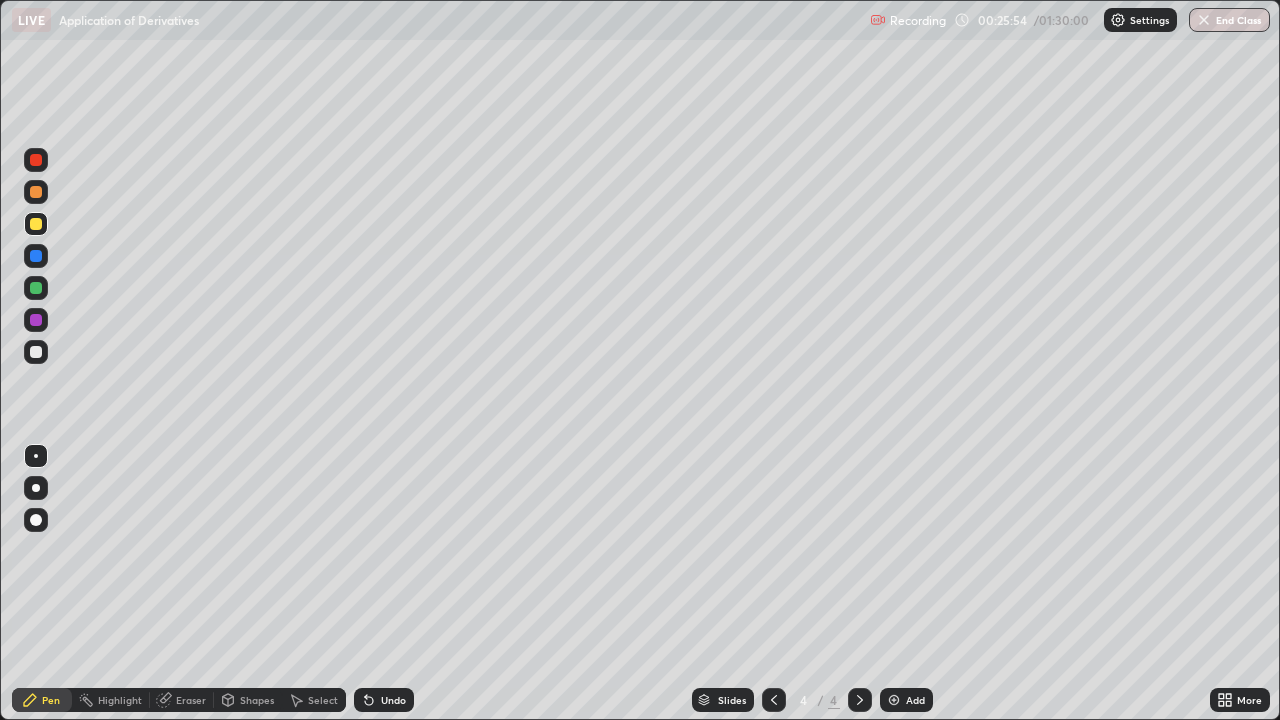 click 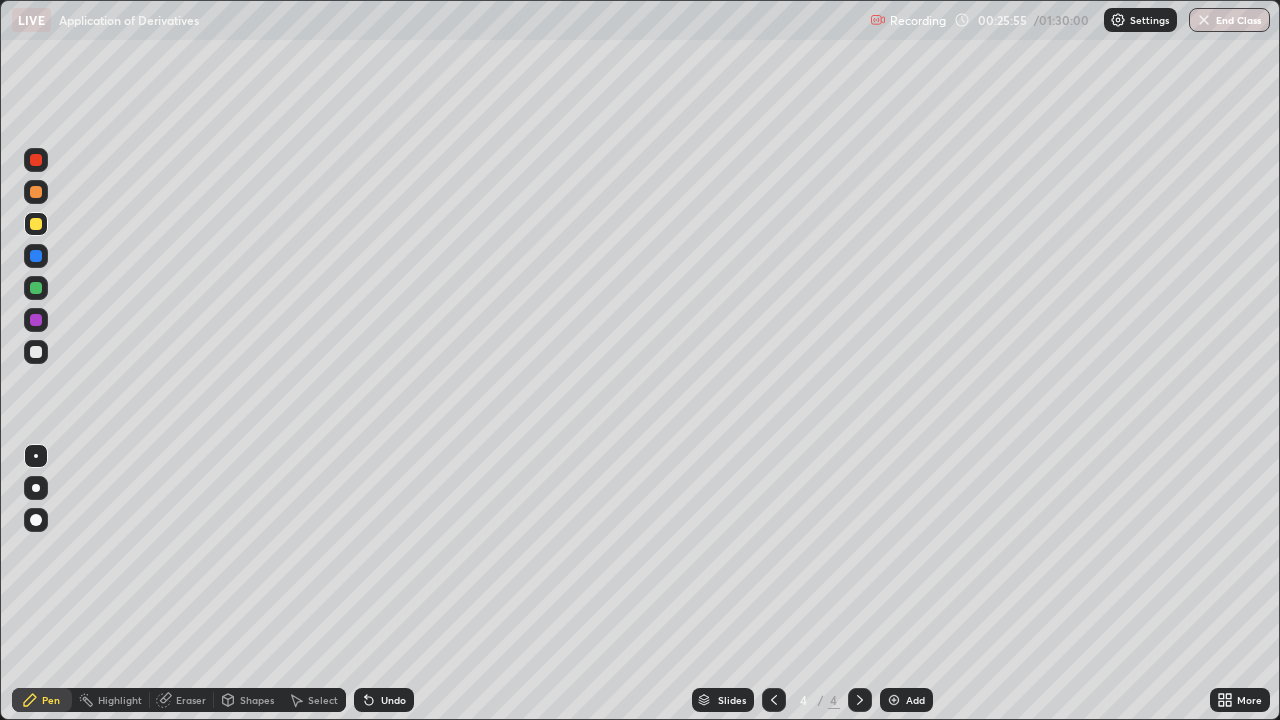click at bounding box center (894, 700) 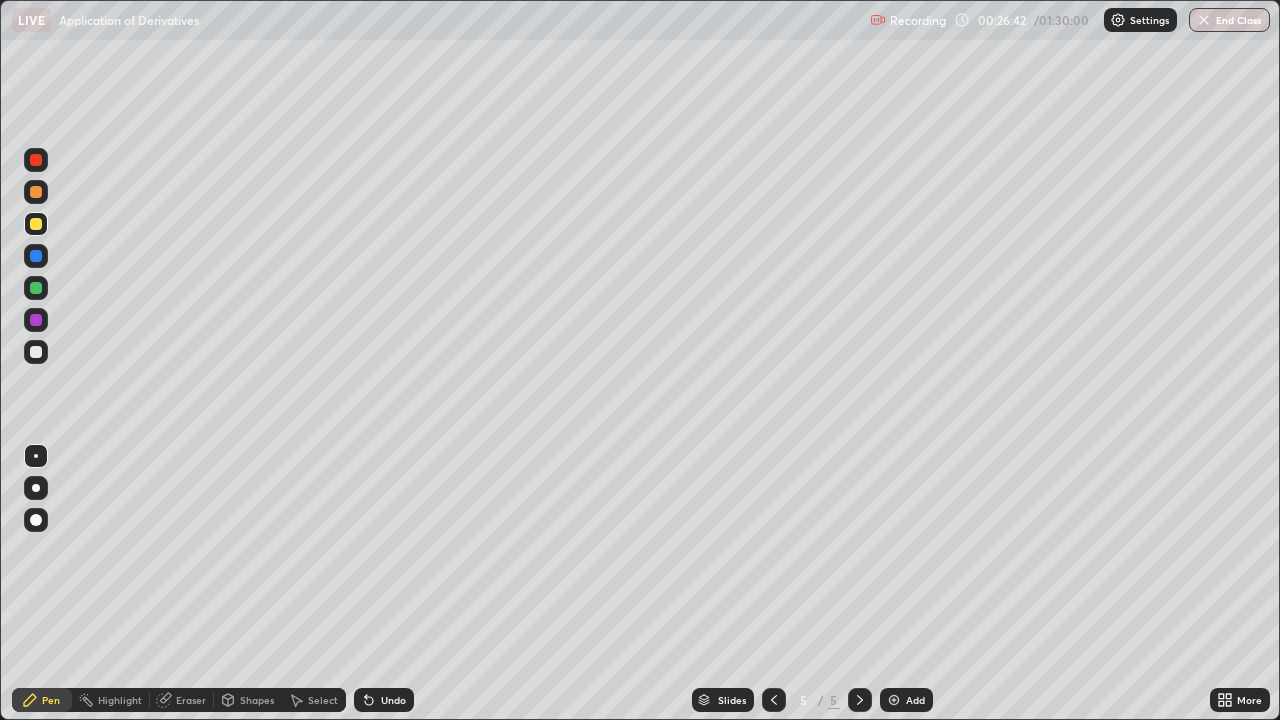 click 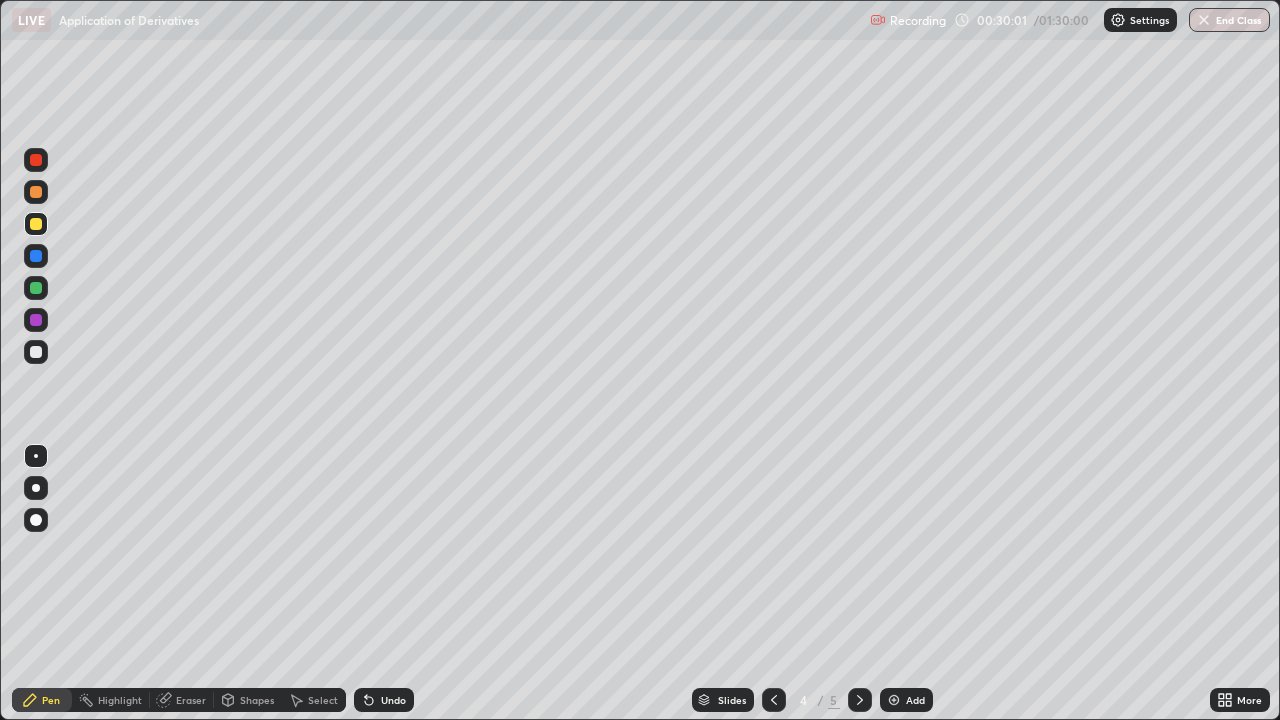 click at bounding box center [860, 700] 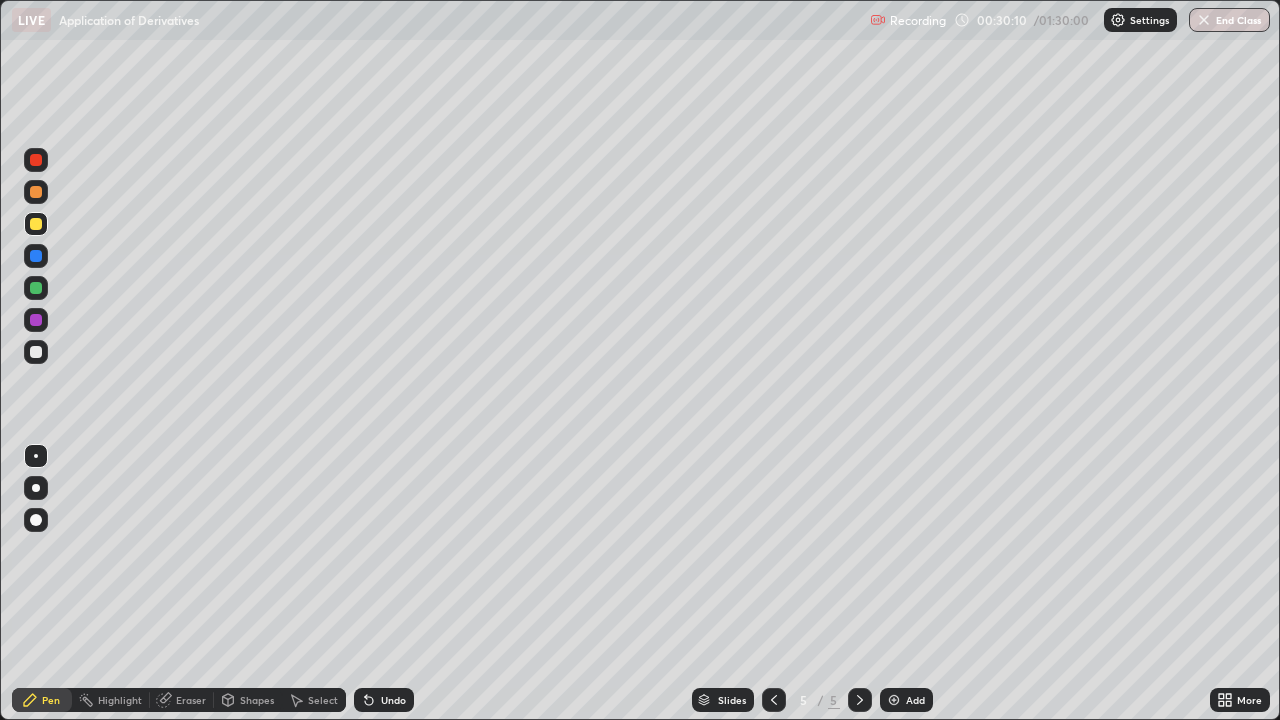 click 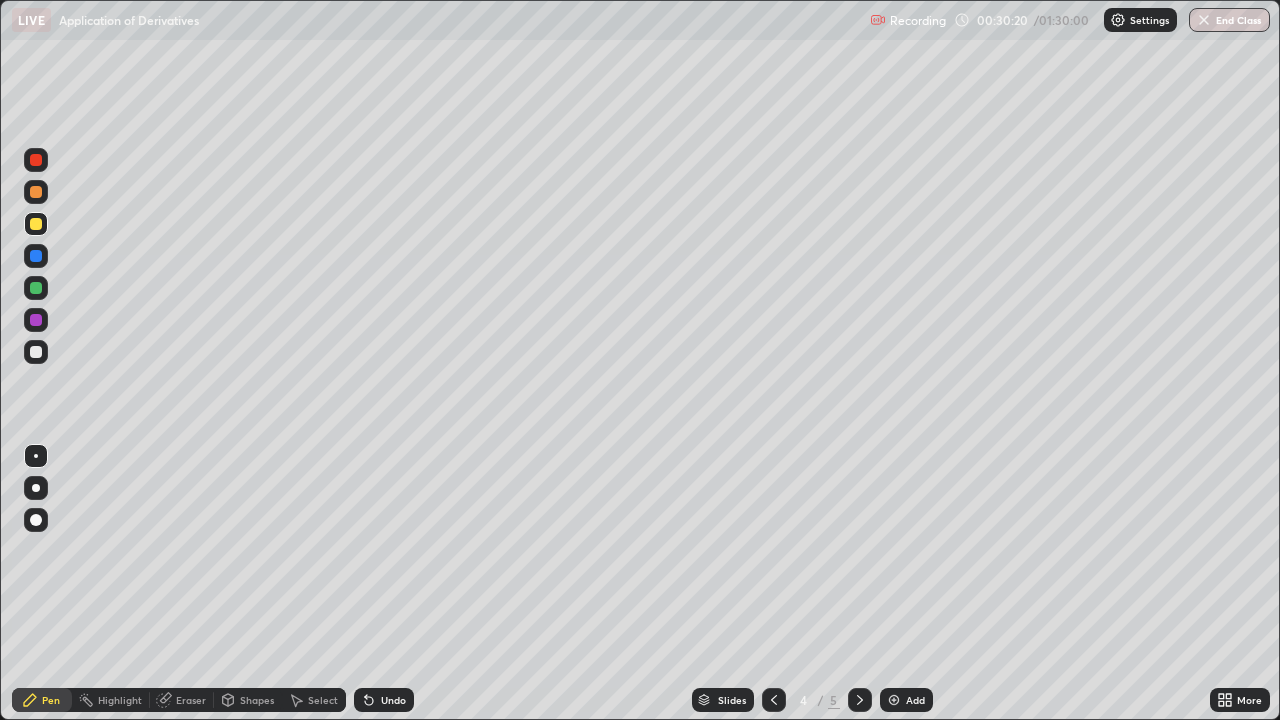 click 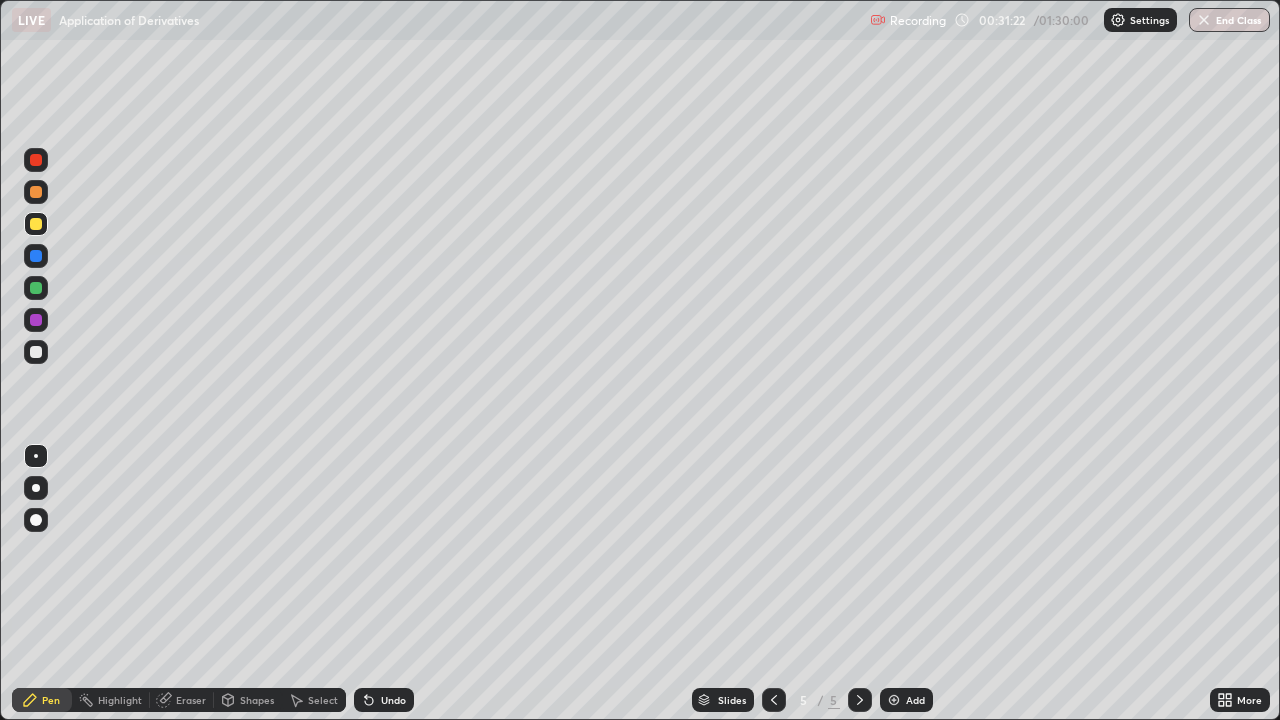 click at bounding box center (36, 352) 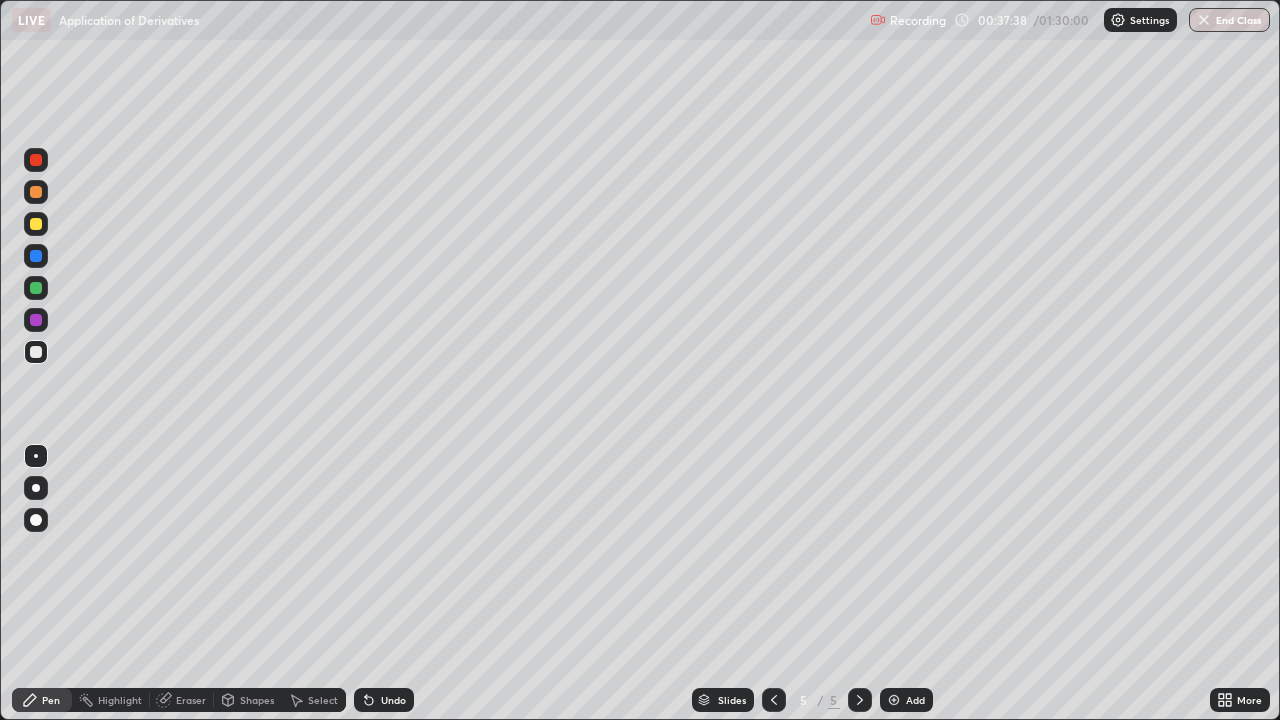 click 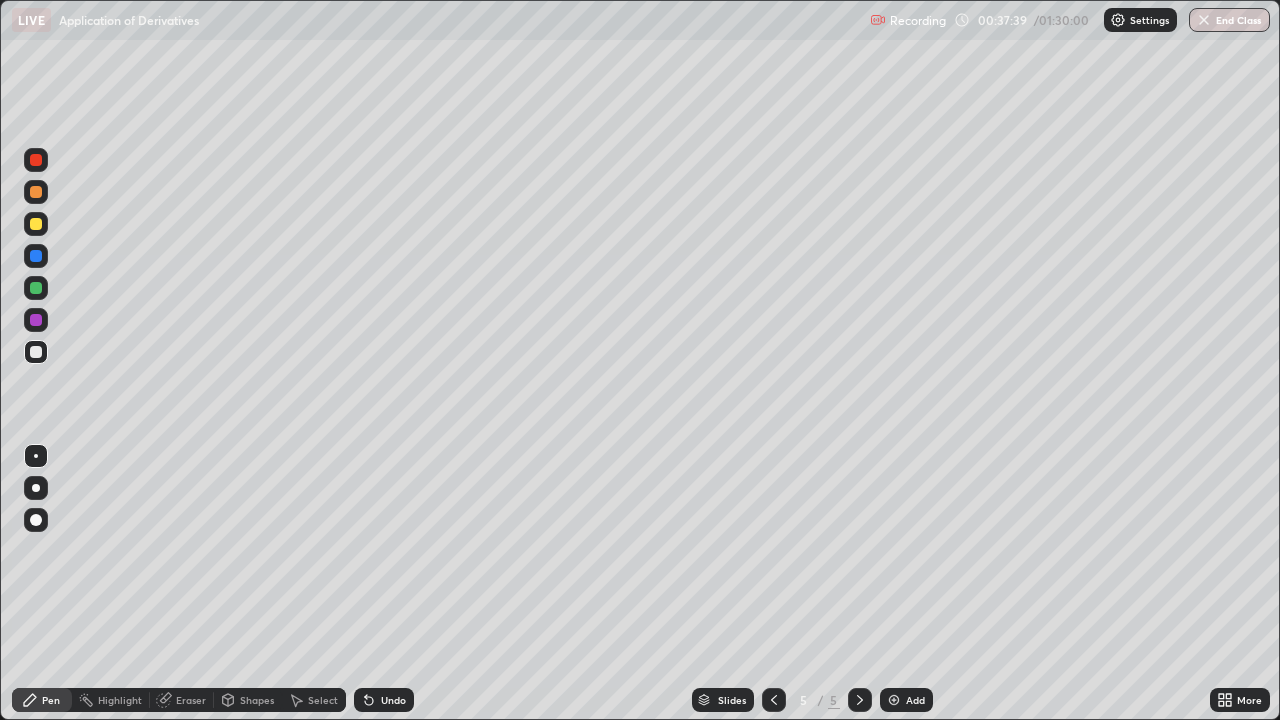 click at bounding box center [894, 700] 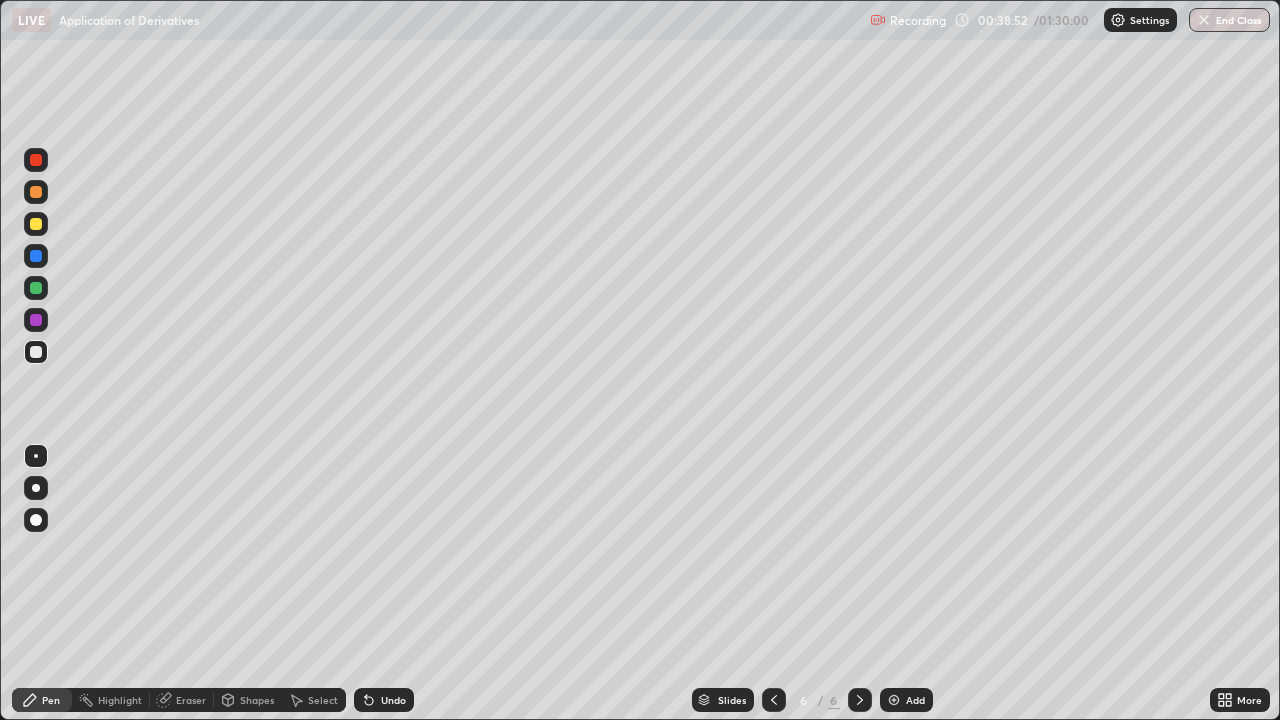 click at bounding box center [36, 224] 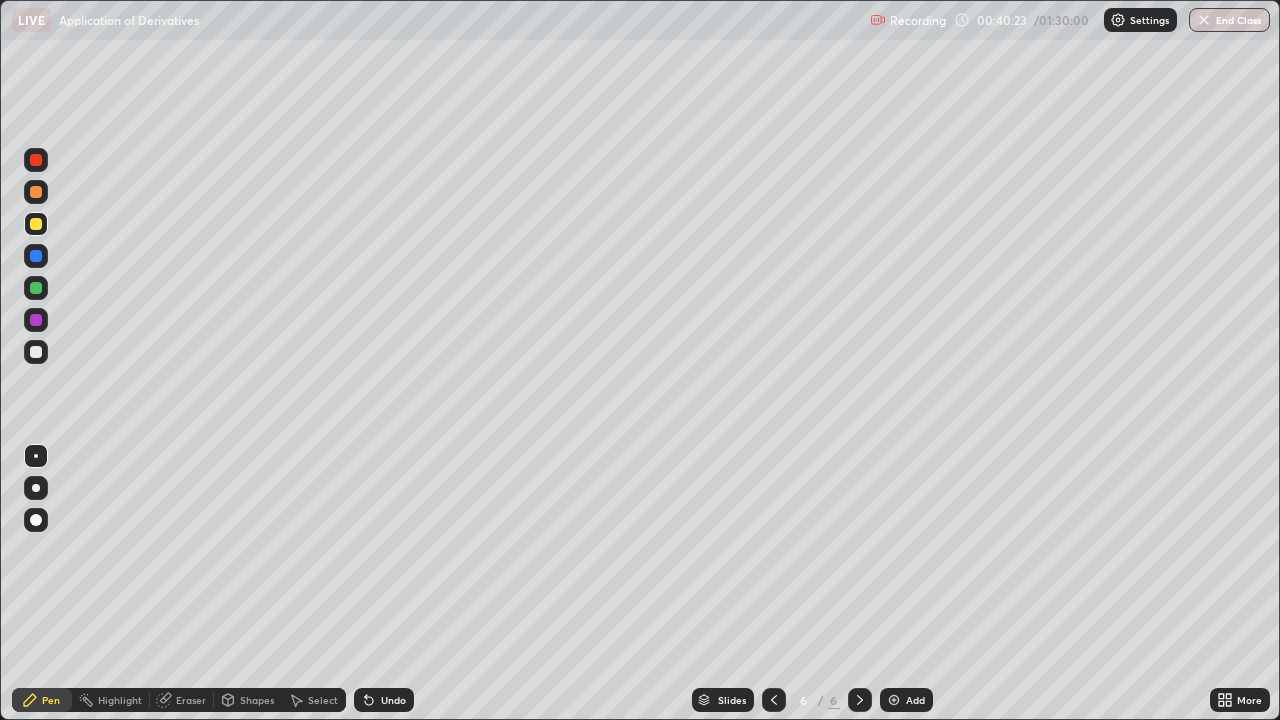 click on "Eraser" at bounding box center (191, 700) 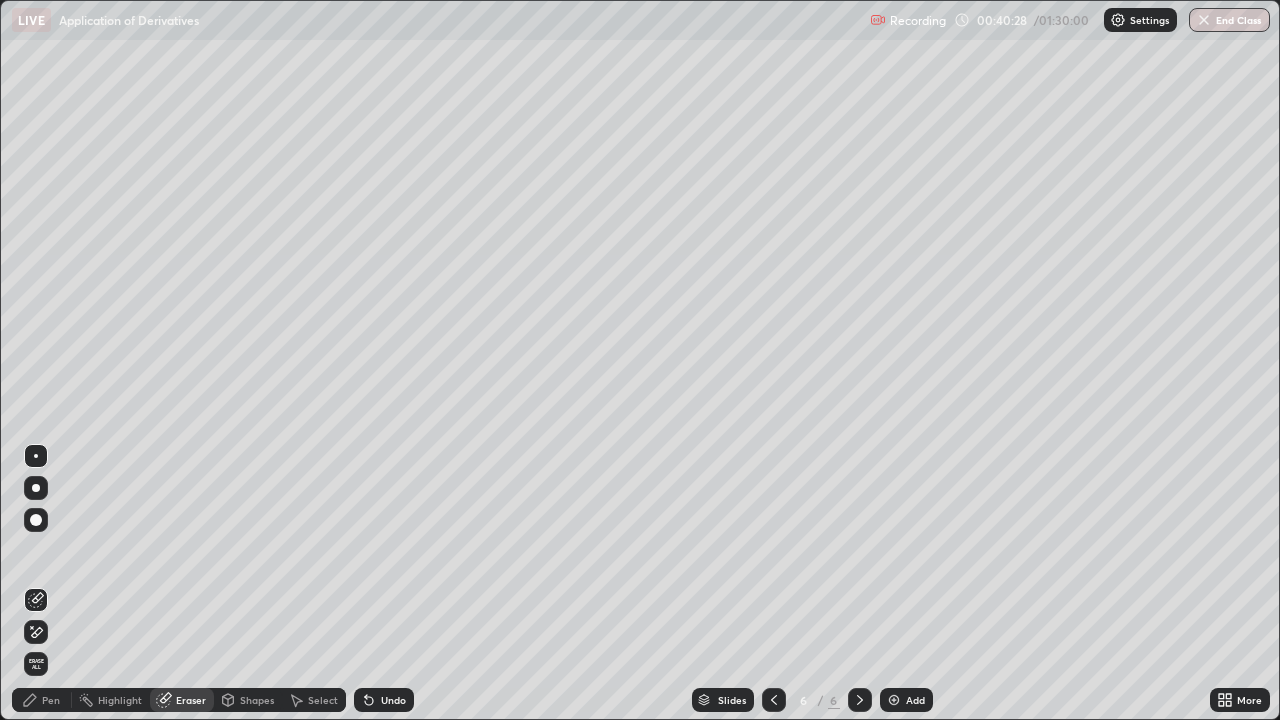 click on "Pen" at bounding box center (51, 700) 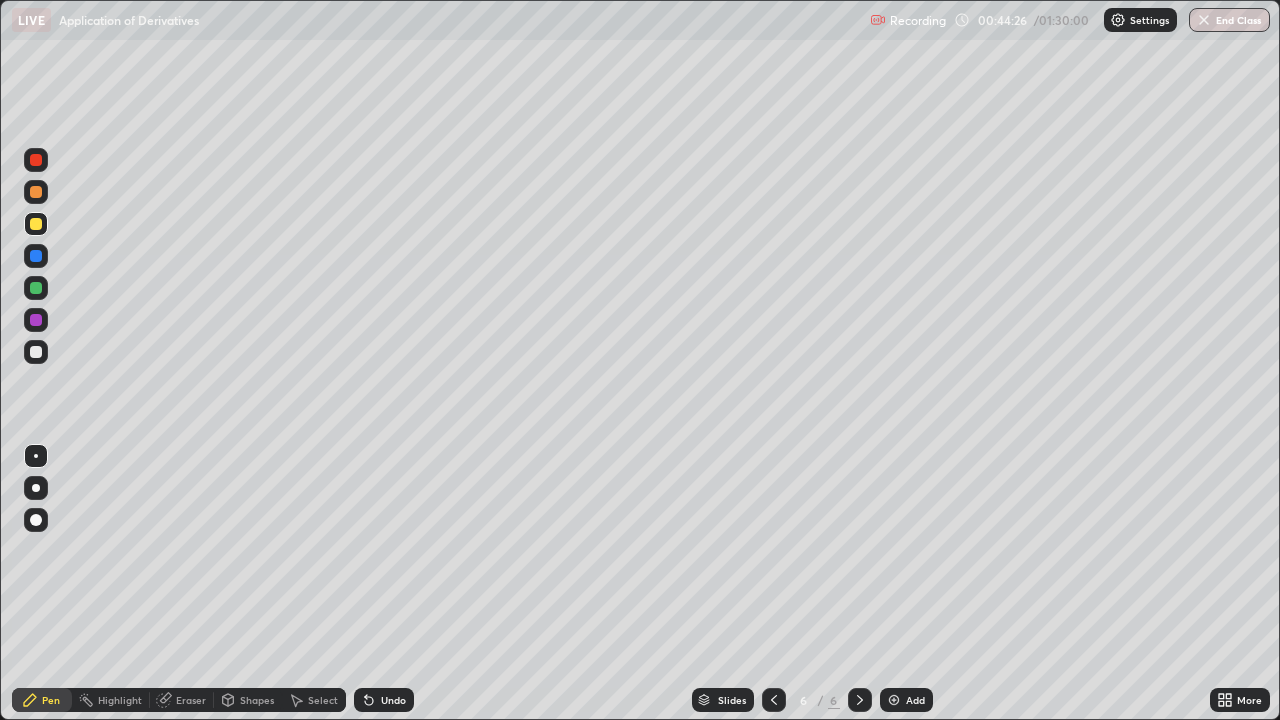 click 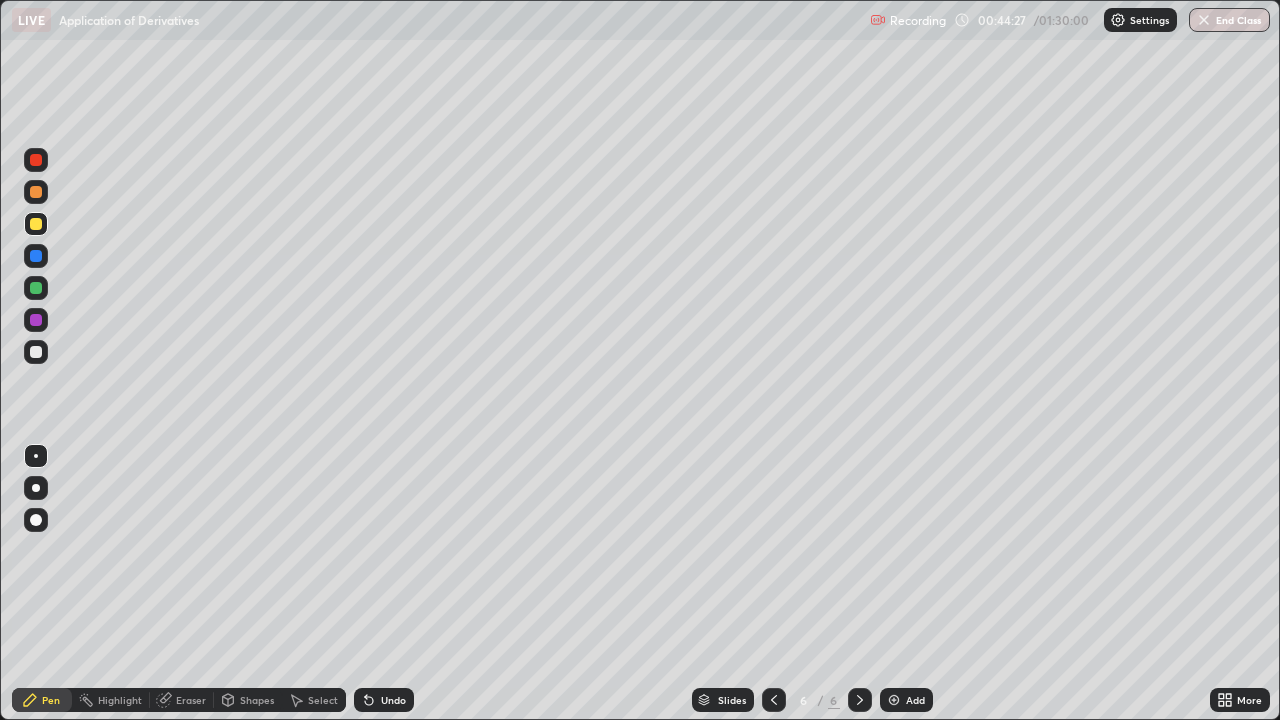 click at bounding box center [894, 700] 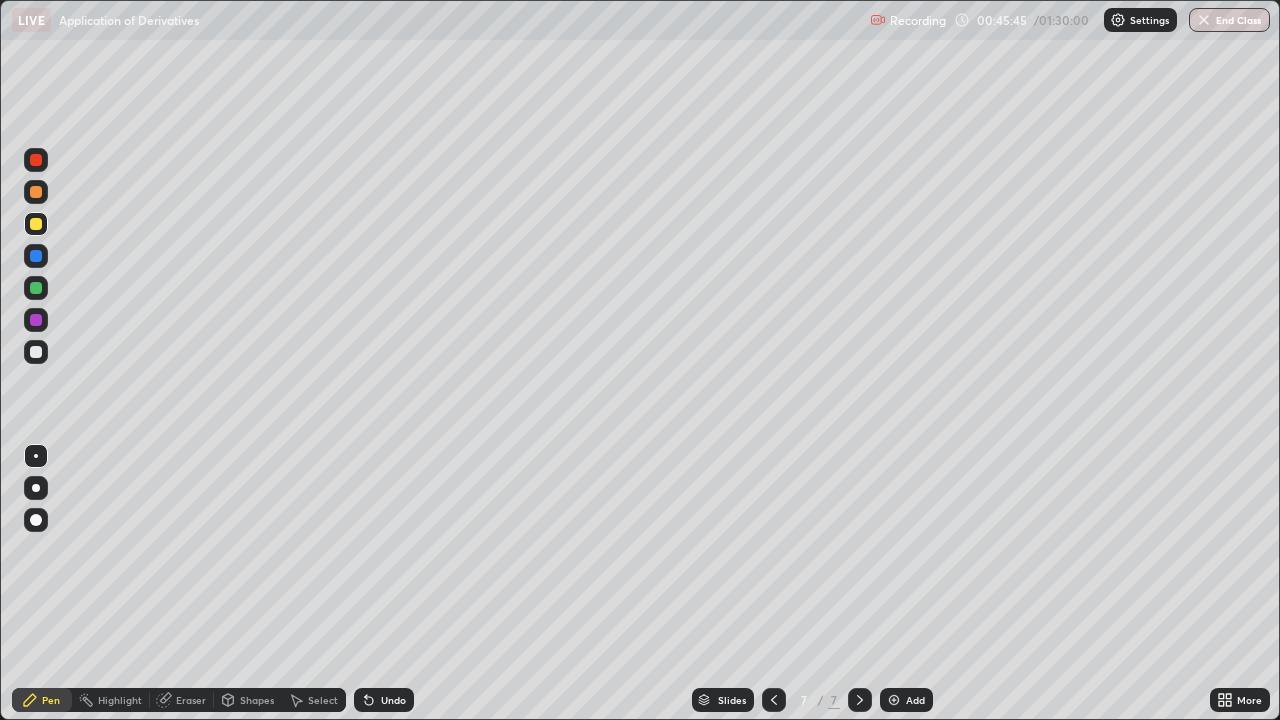 click at bounding box center (36, 352) 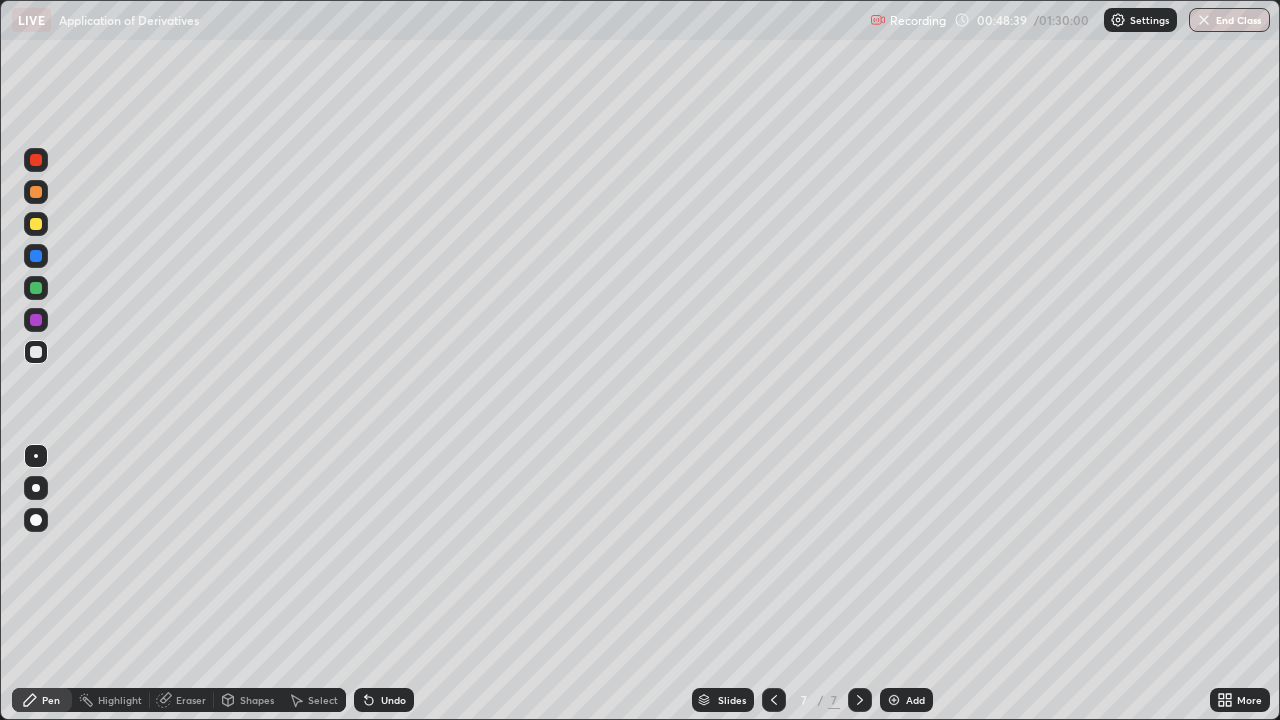 click 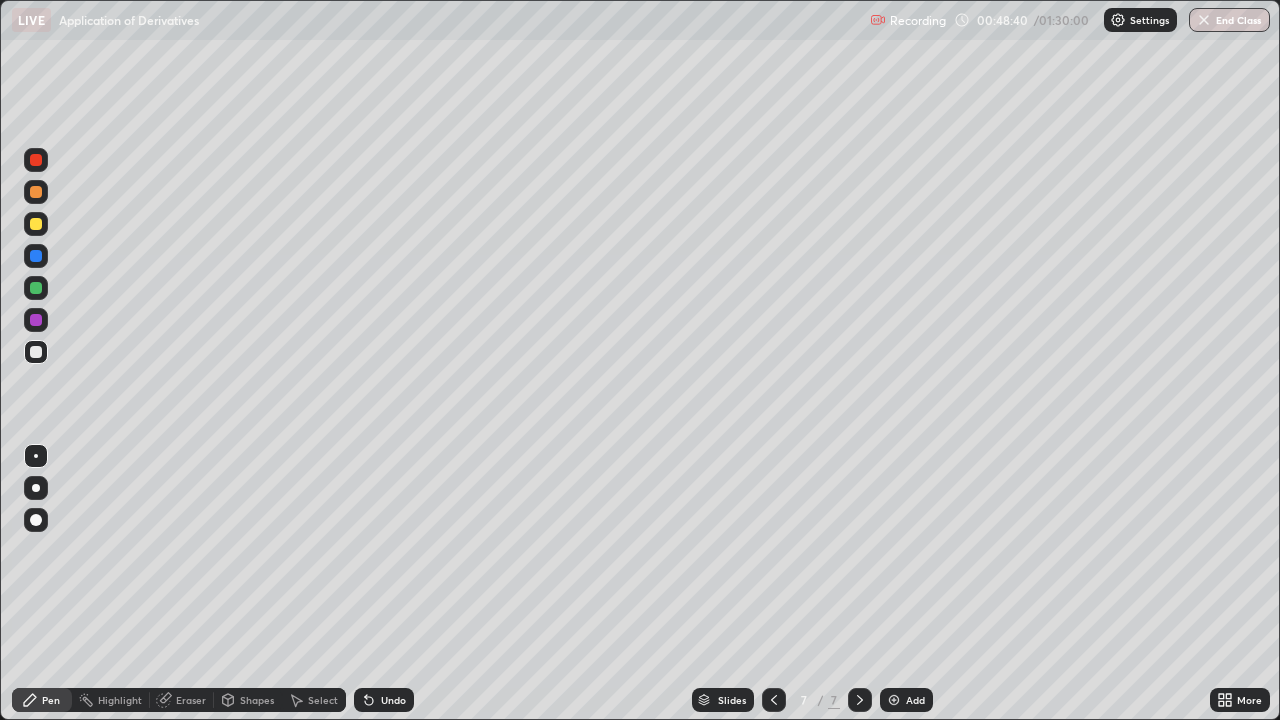 click at bounding box center [894, 700] 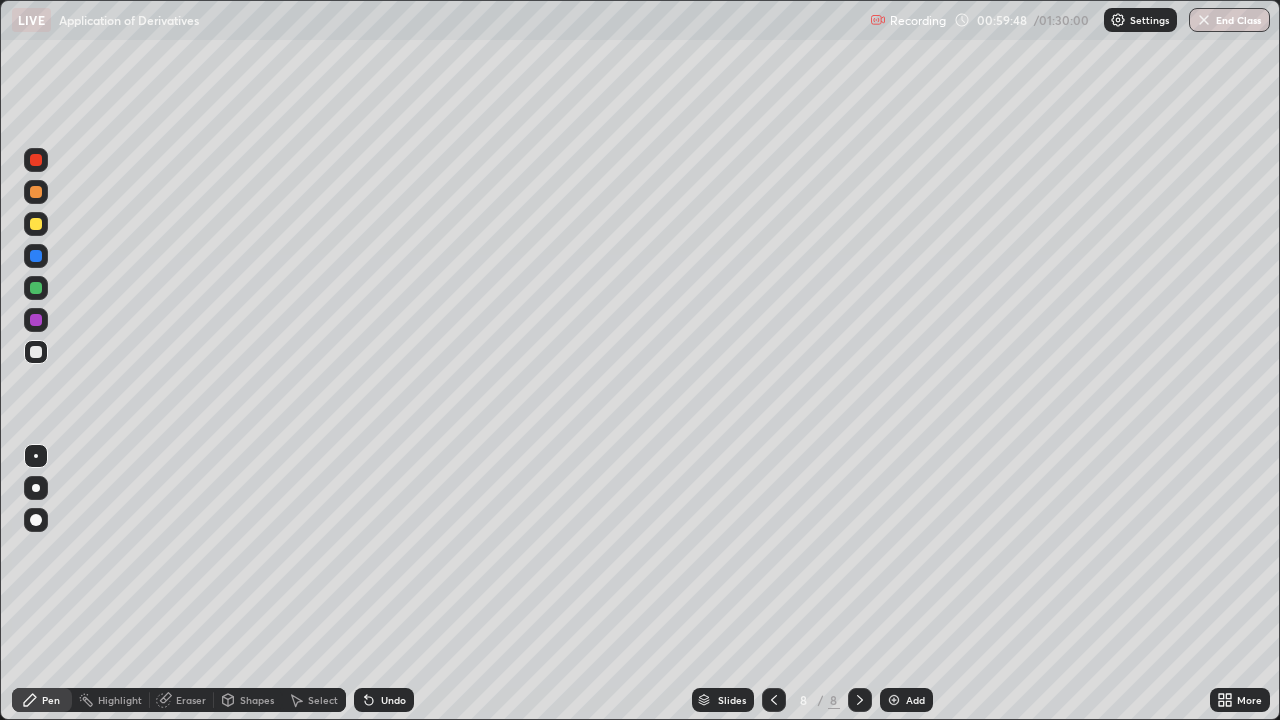 click 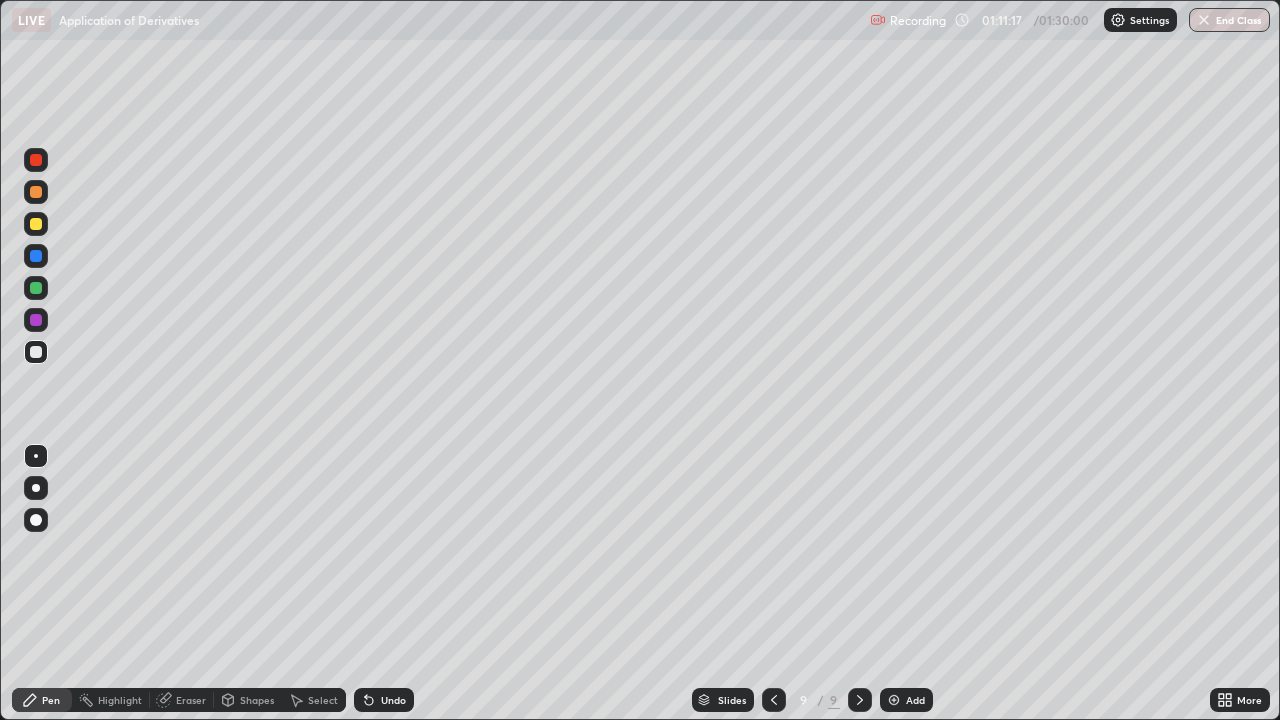 click on "Add" at bounding box center (906, 700) 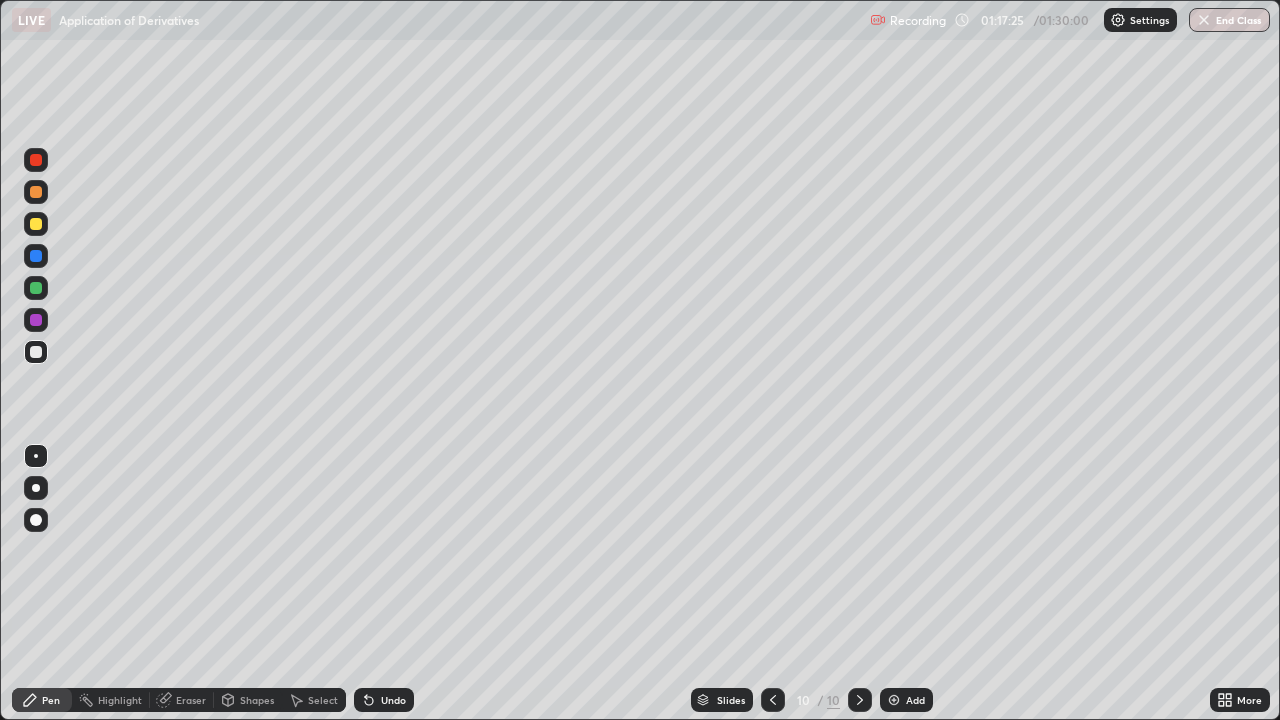 click 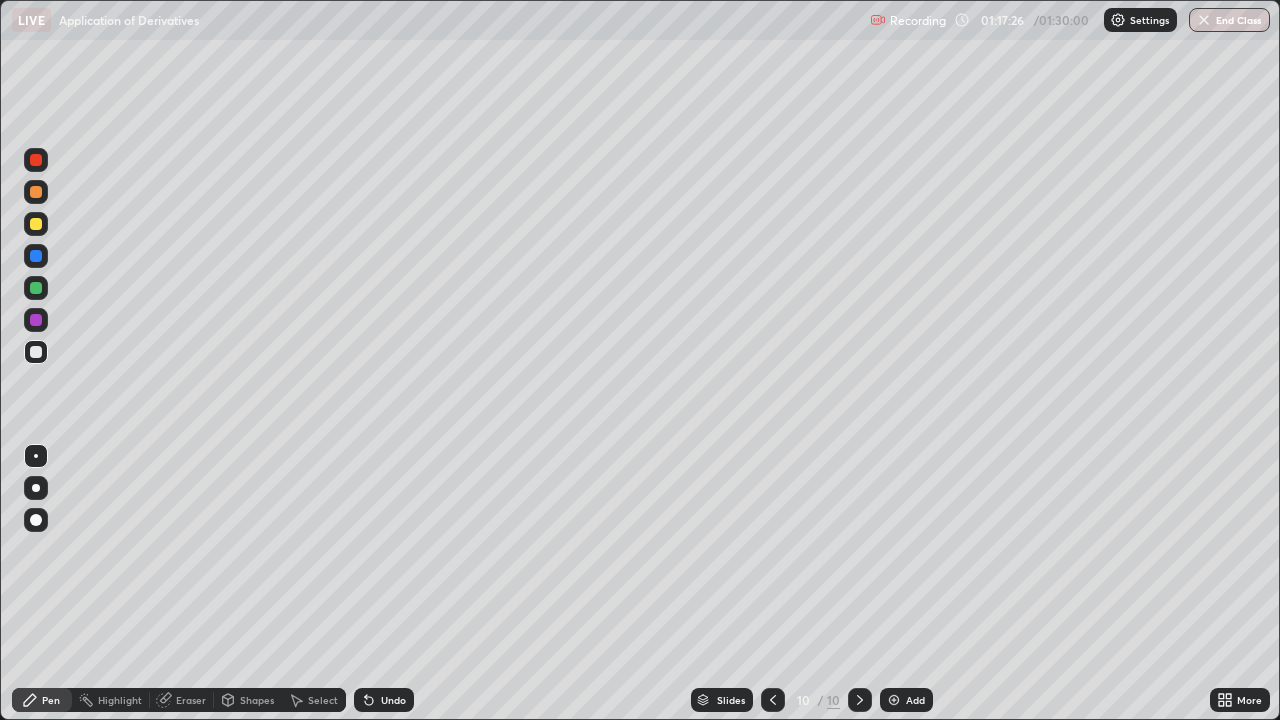 click at bounding box center (894, 700) 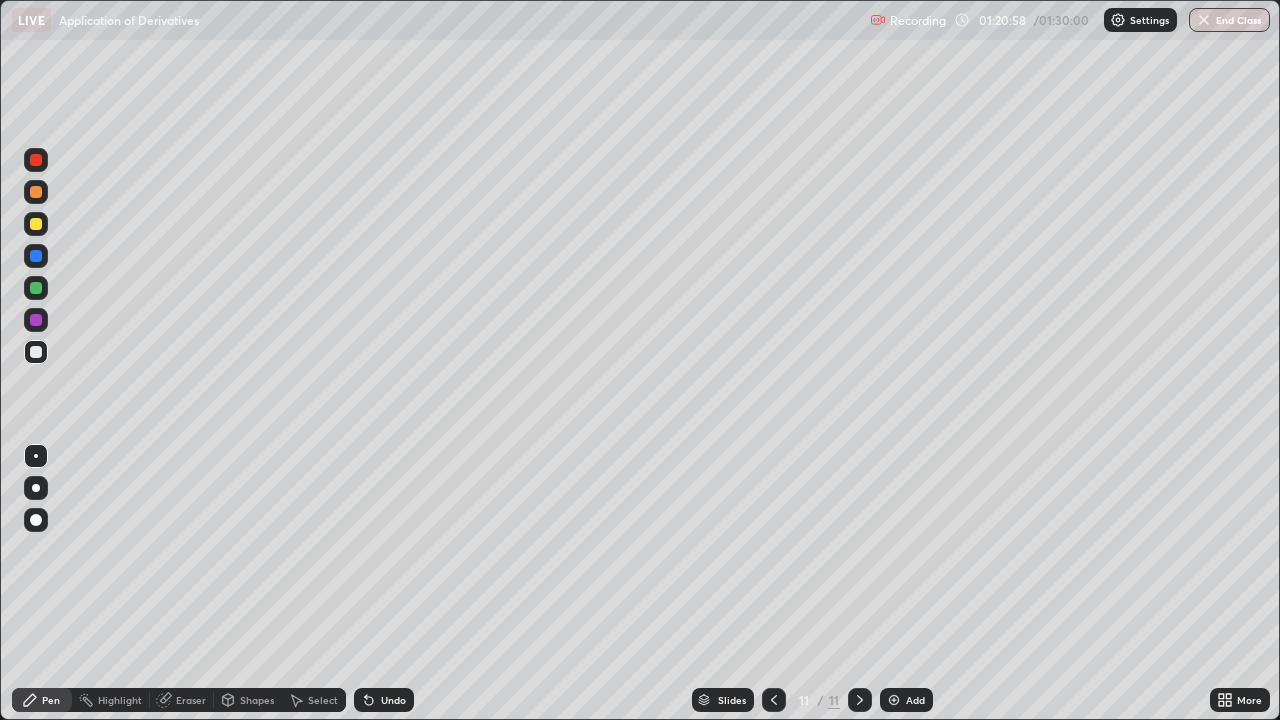 click at bounding box center [894, 700] 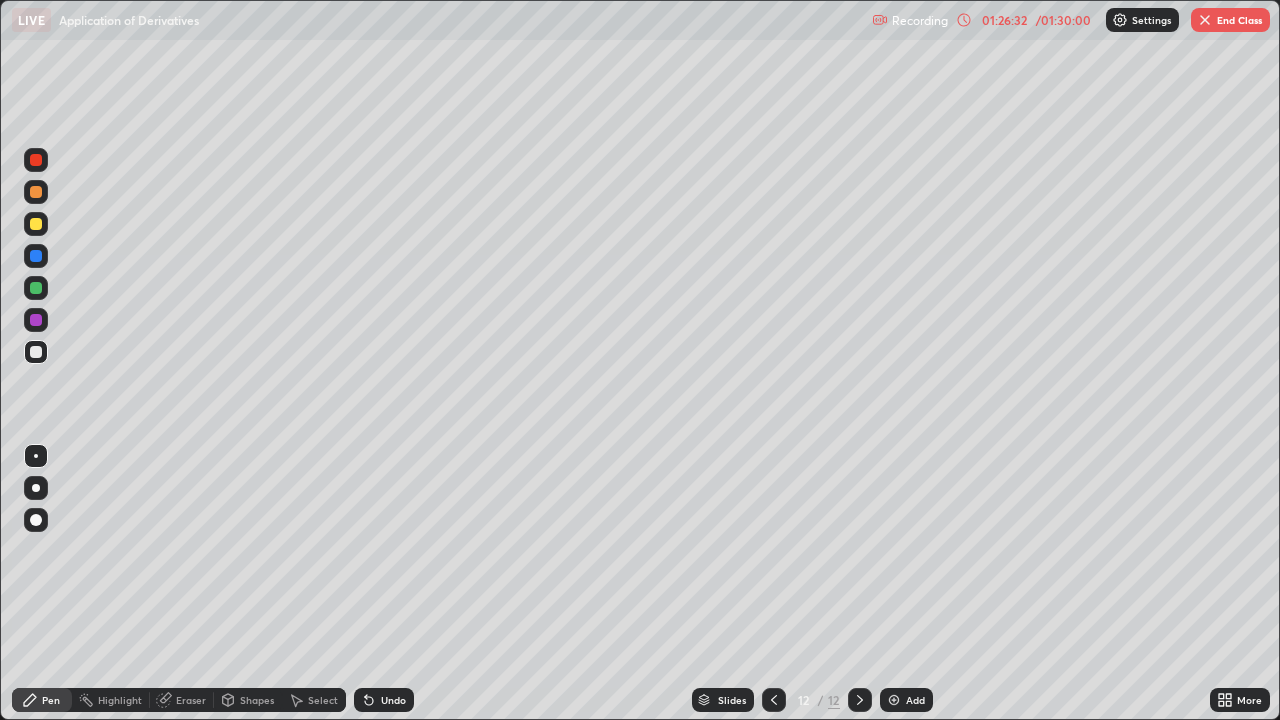 click on "End Class" at bounding box center [1230, 20] 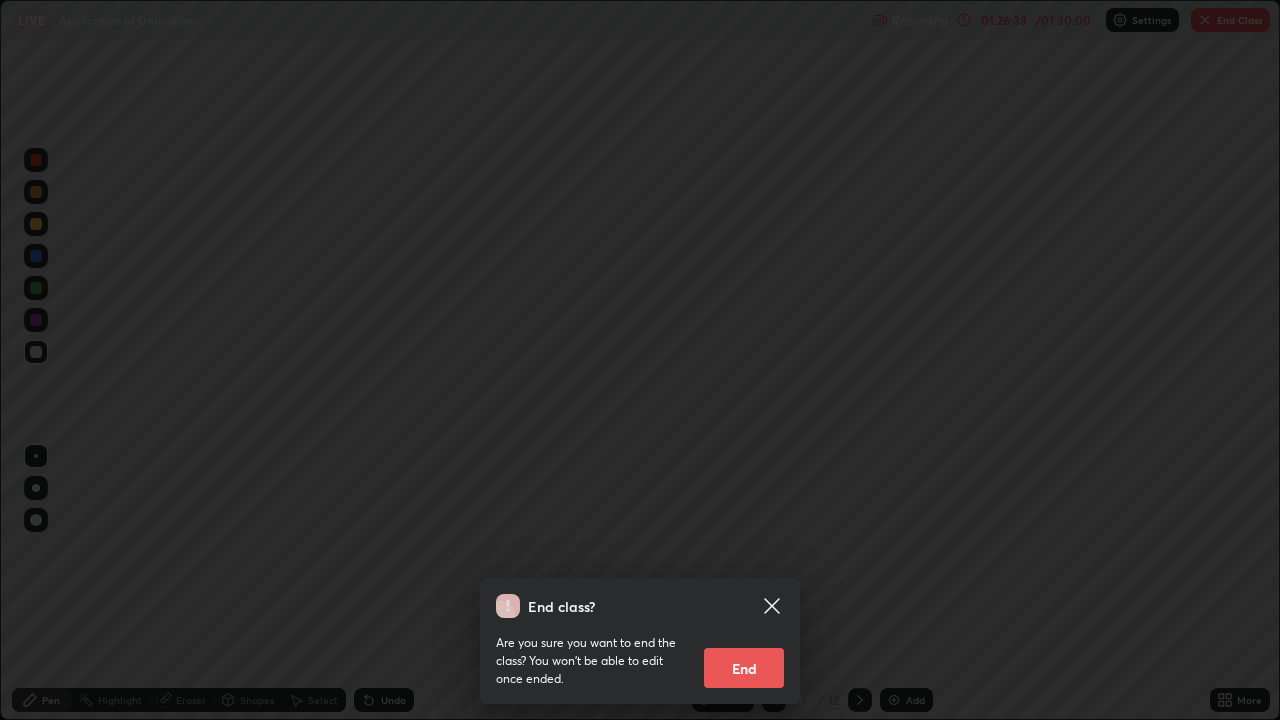 click on "End" at bounding box center [744, 668] 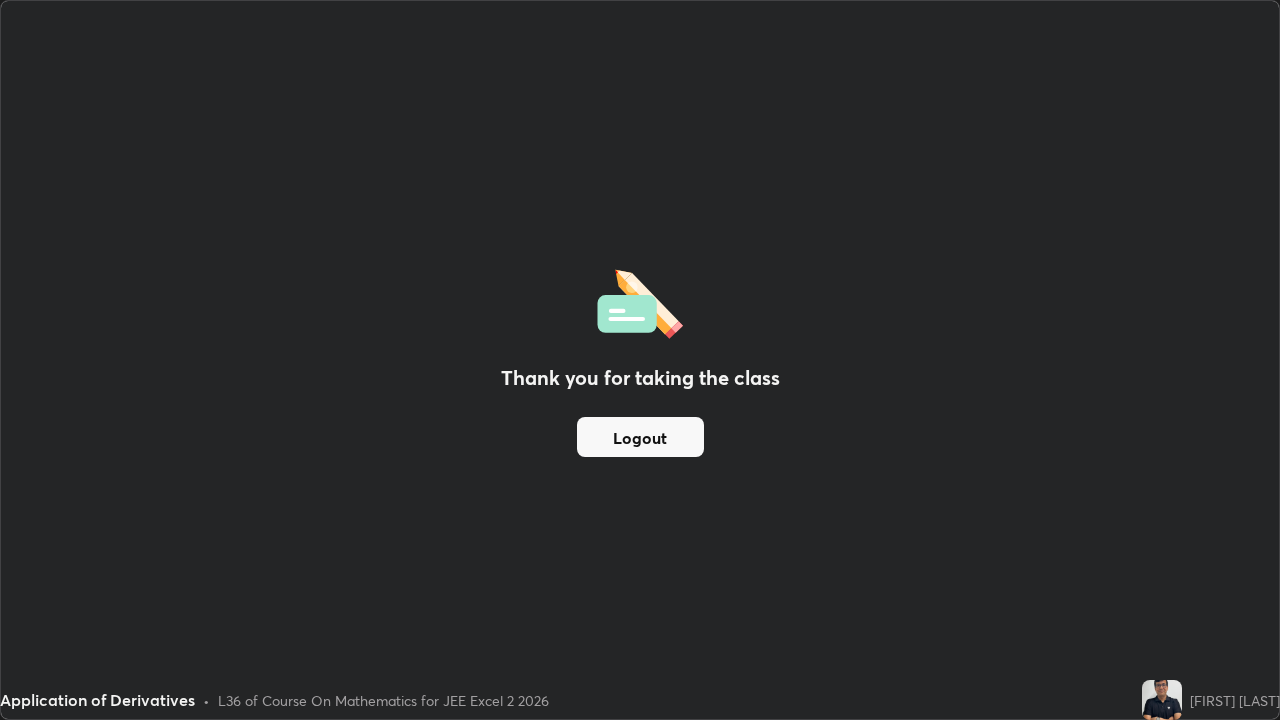 click on "Logout" at bounding box center [640, 437] 